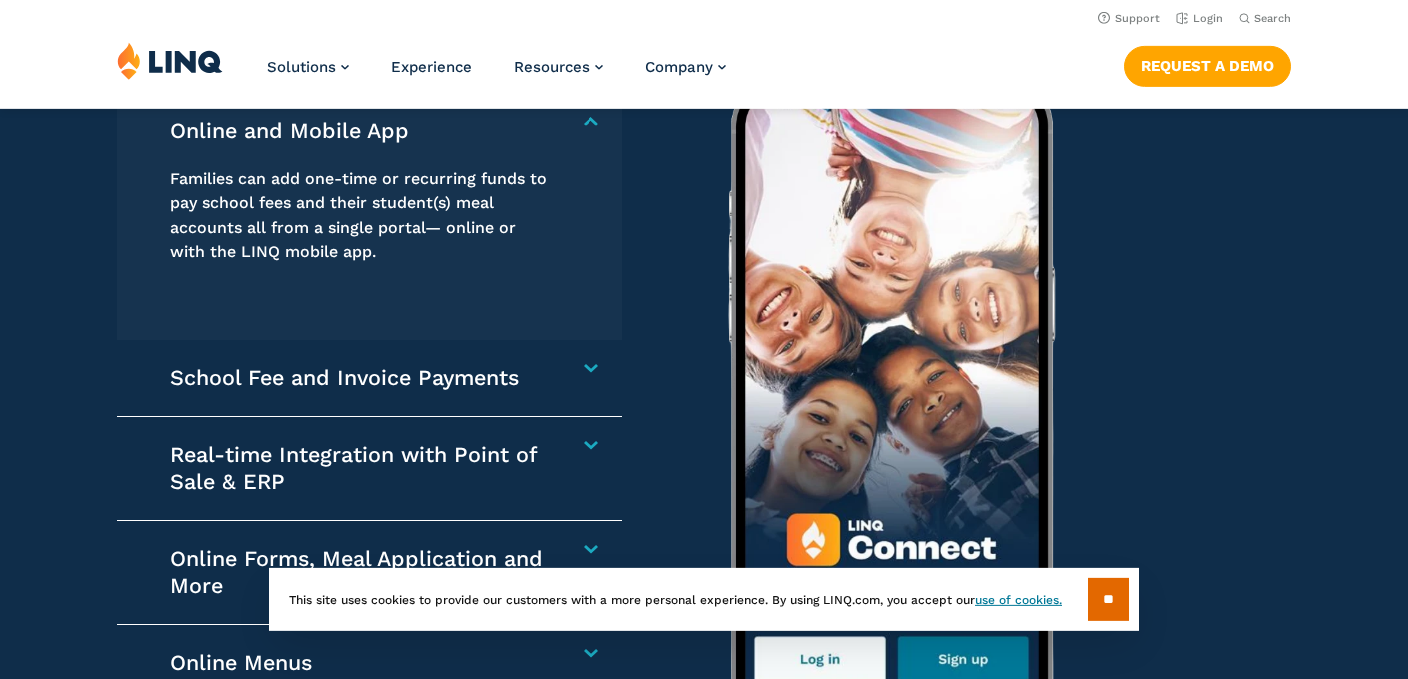 scroll, scrollTop: 2745, scrollLeft: 0, axis: vertical 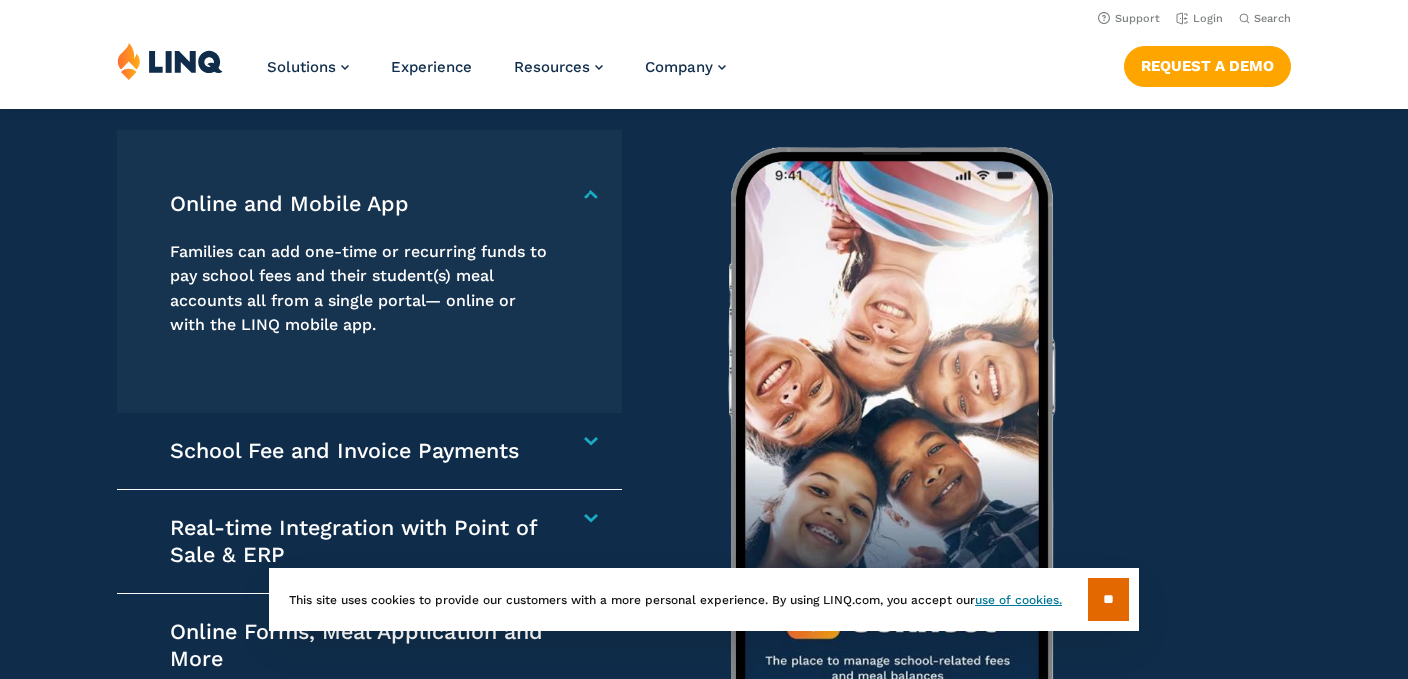 click on "School Fee and Invoice Payments
Collect any school-related fees faster. From after-school care to athletics, field trips to event tickets, our online payment platform accommodates fees at the district and school levels." at bounding box center [369, 451] 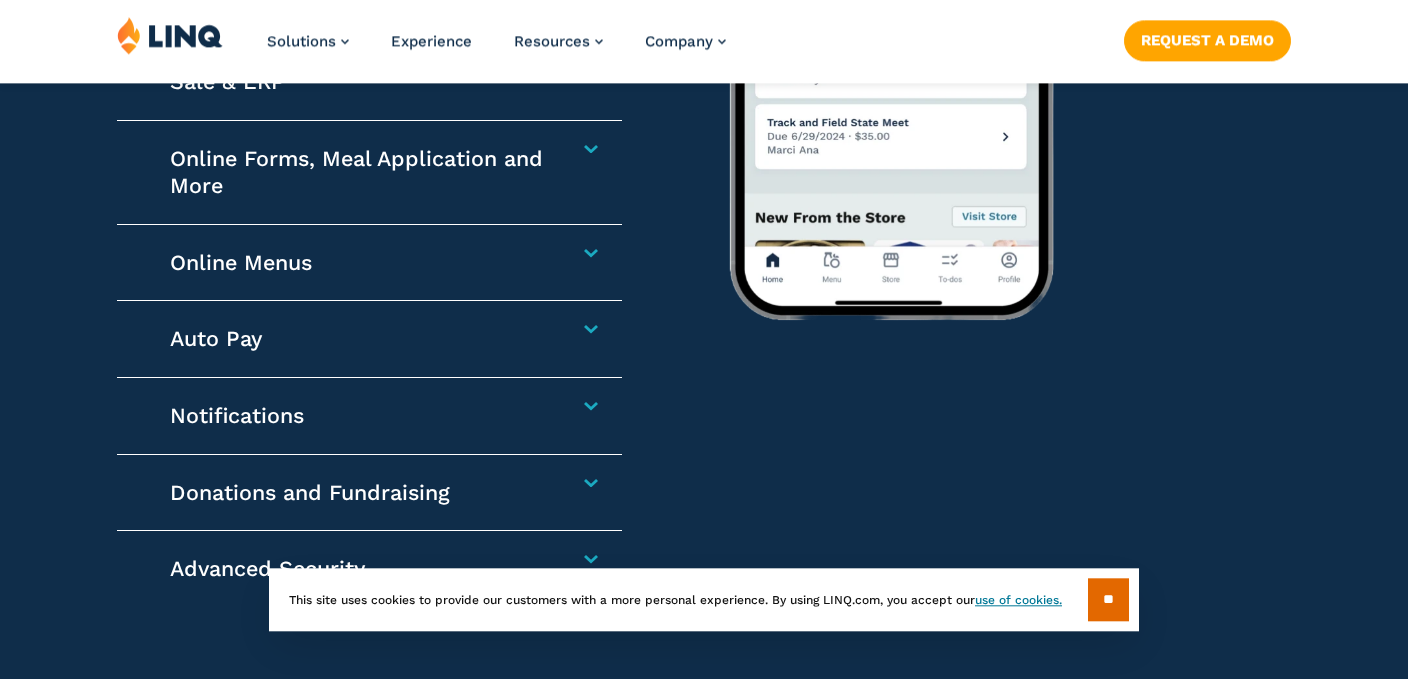 scroll, scrollTop: 3273, scrollLeft: 0, axis: vertical 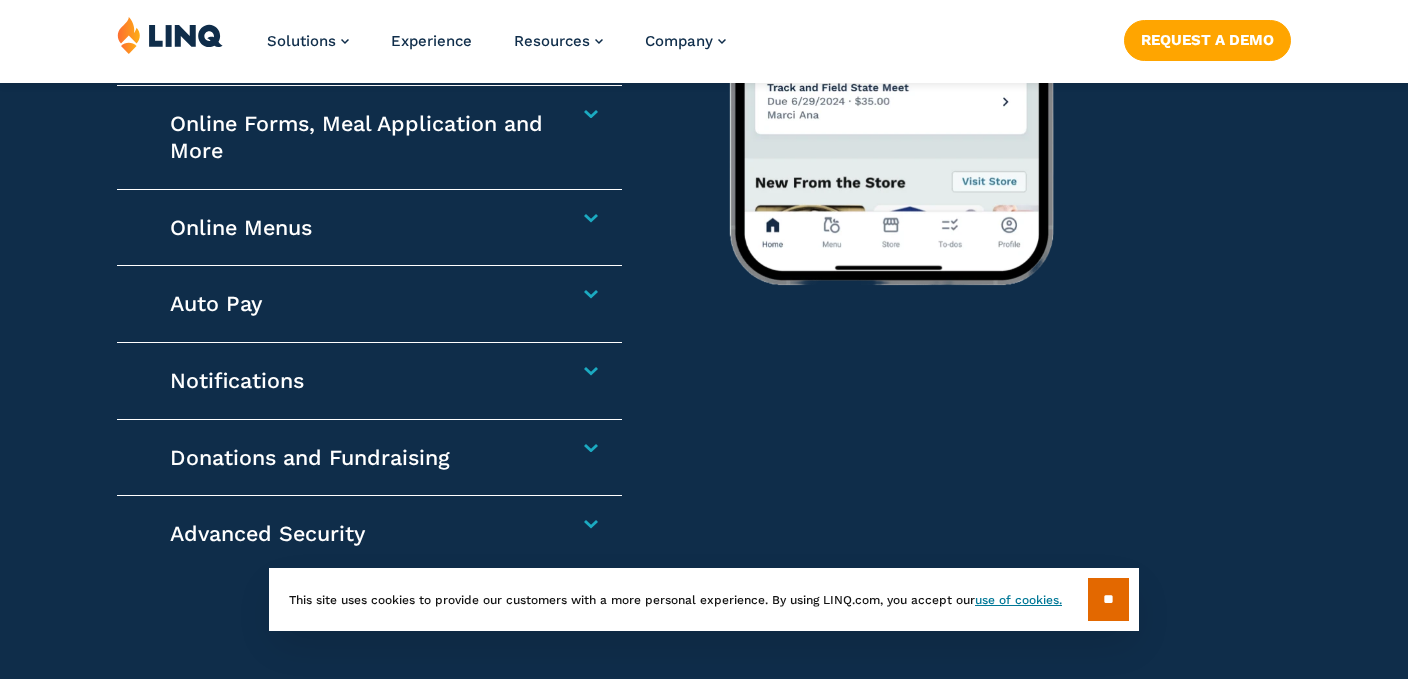 click on "Notifications" at bounding box center (361, 381) 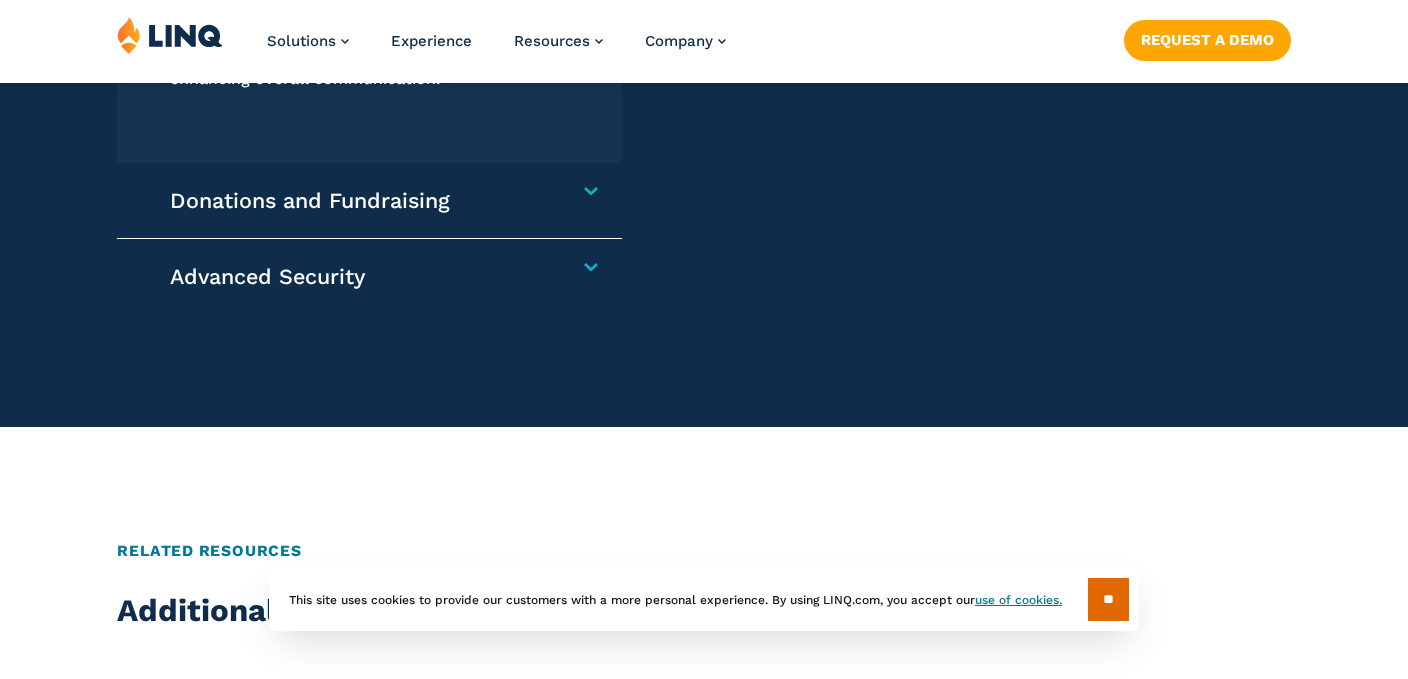 click on "Advanced Security" at bounding box center [361, 277] 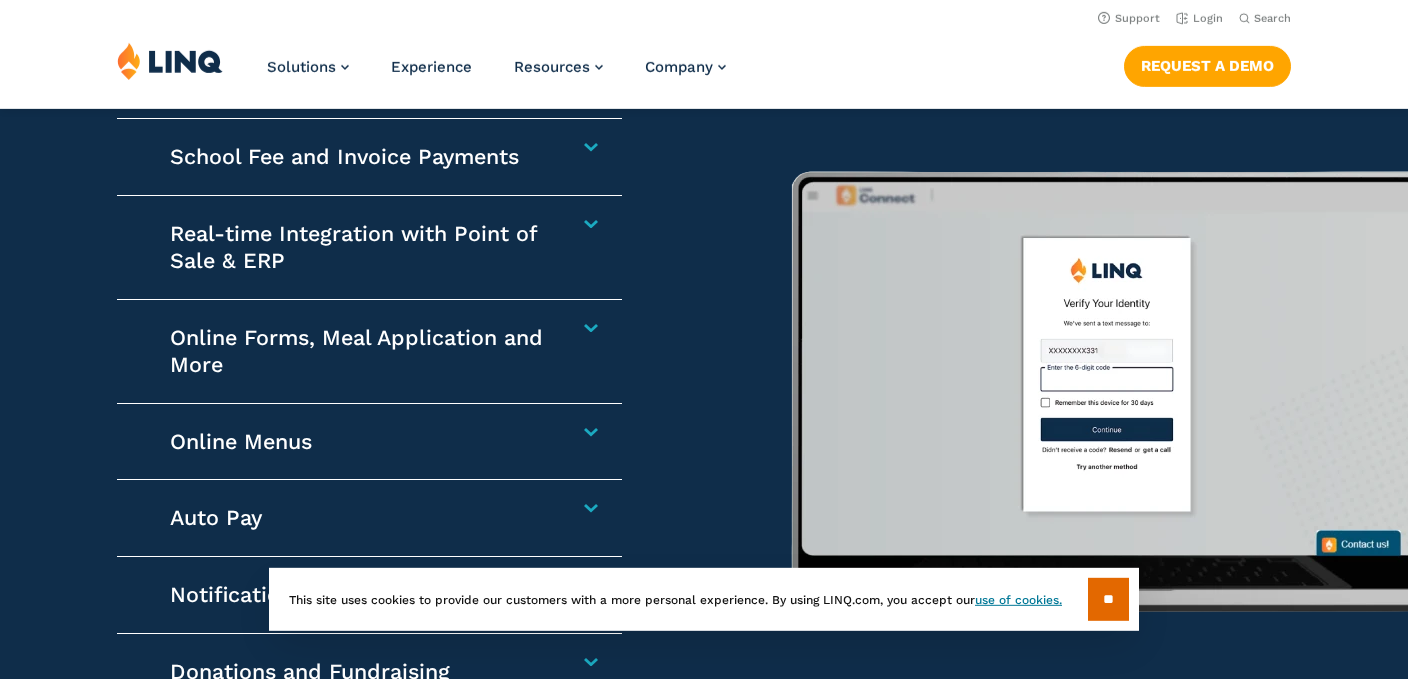 scroll, scrollTop: 2777, scrollLeft: 0, axis: vertical 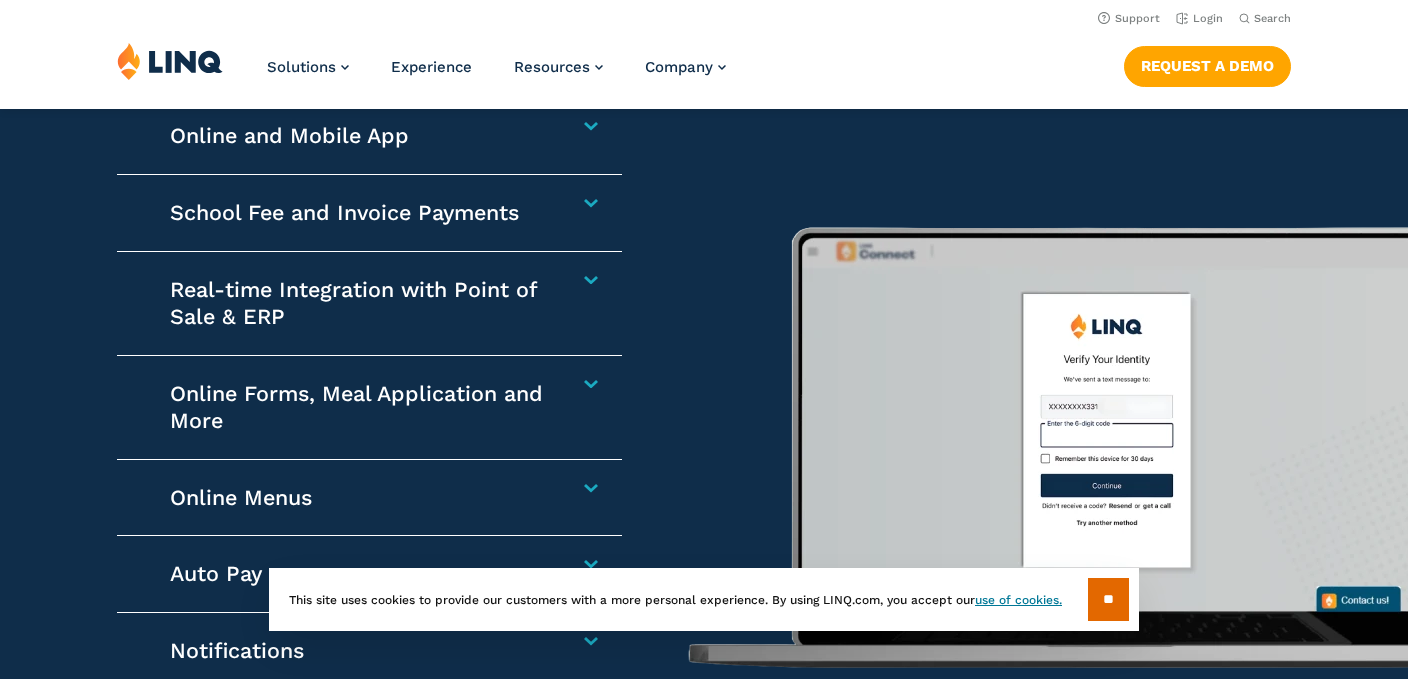 click on "School Fee and Invoice Payments" at bounding box center [361, 213] 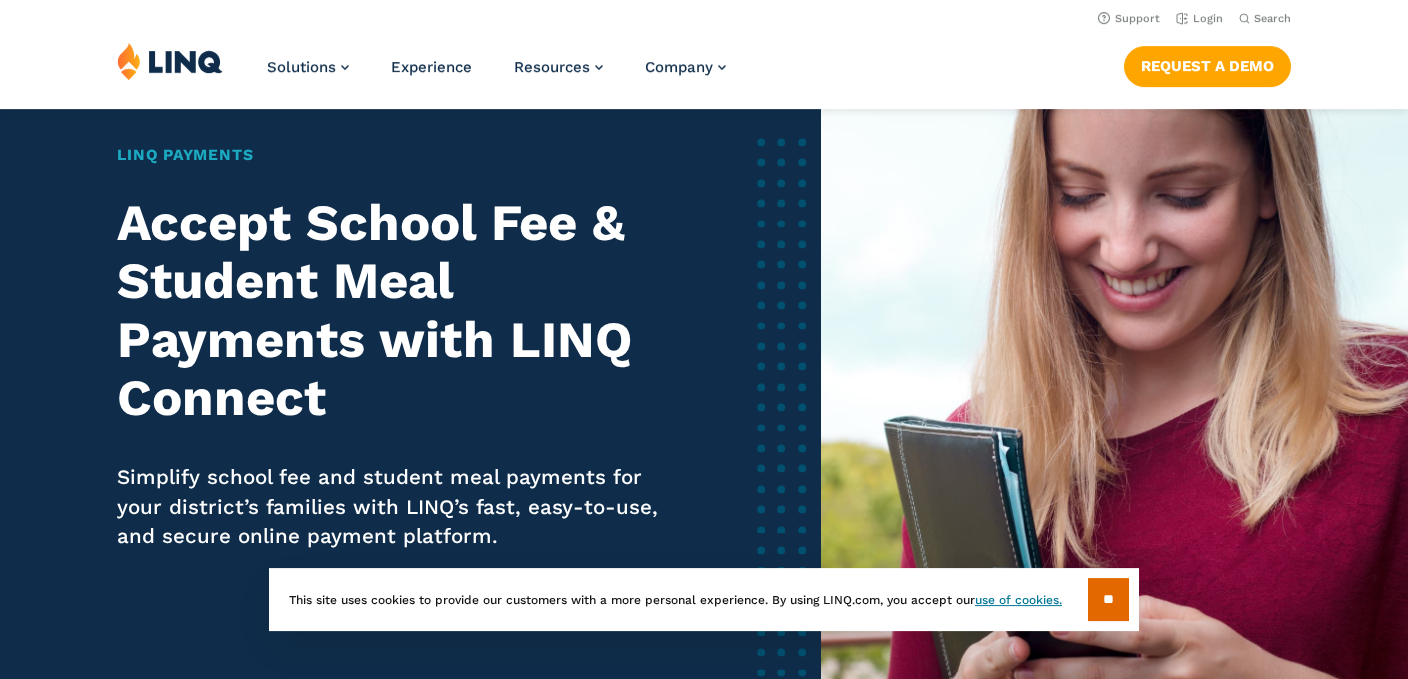 scroll, scrollTop: 0, scrollLeft: 0, axis: both 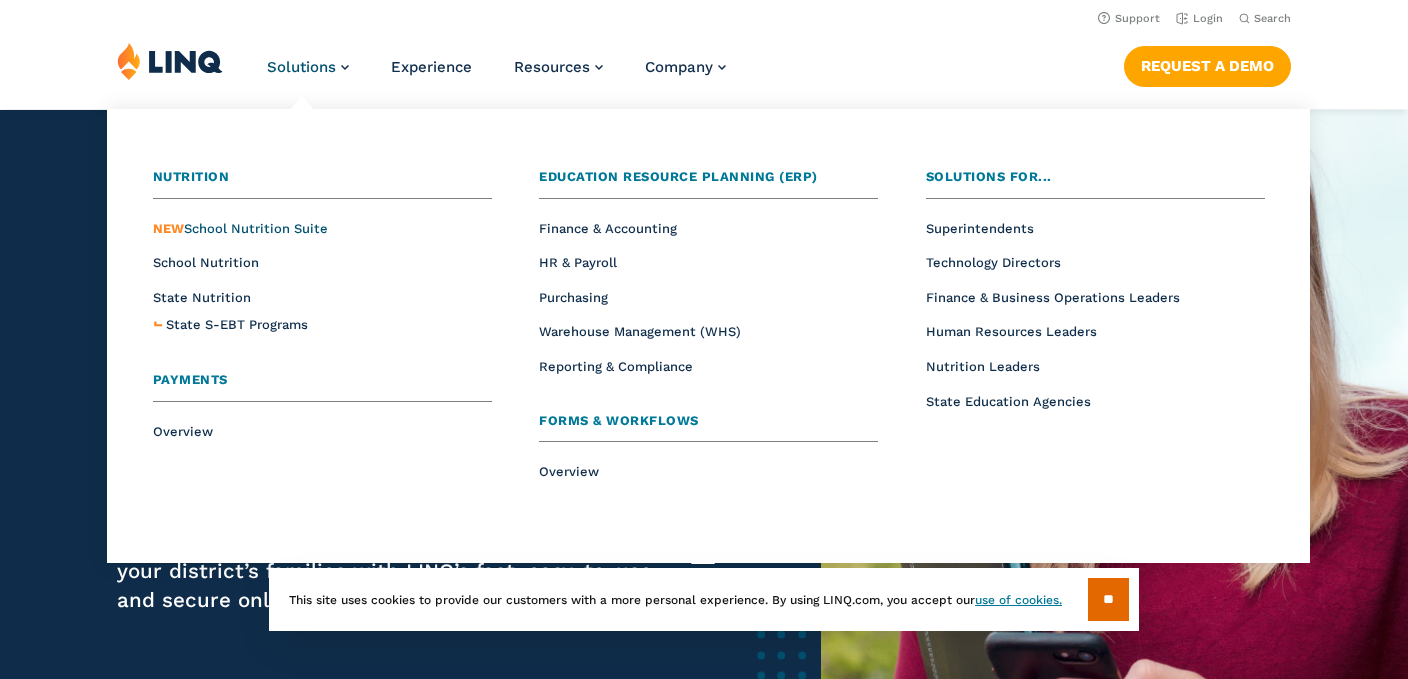 click on "NEW  School Nutrition Suite" at bounding box center [240, 228] 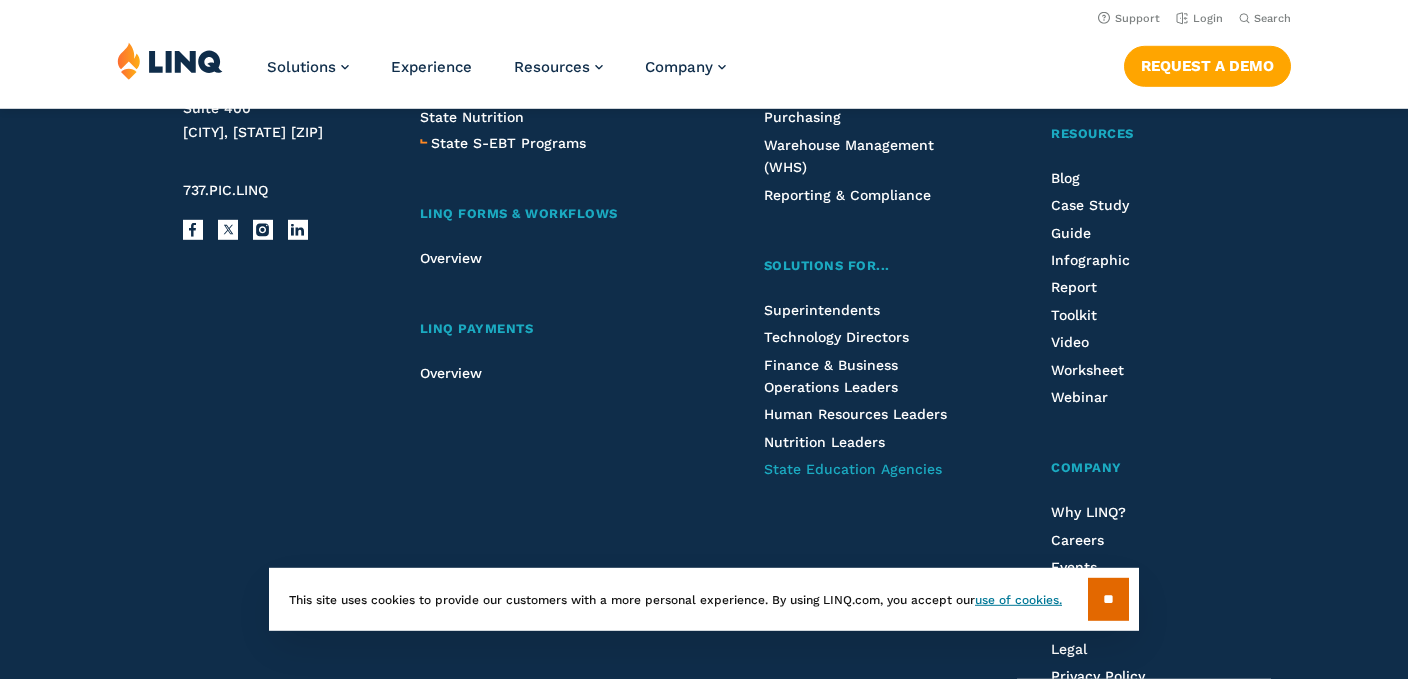 scroll, scrollTop: 2474, scrollLeft: 0, axis: vertical 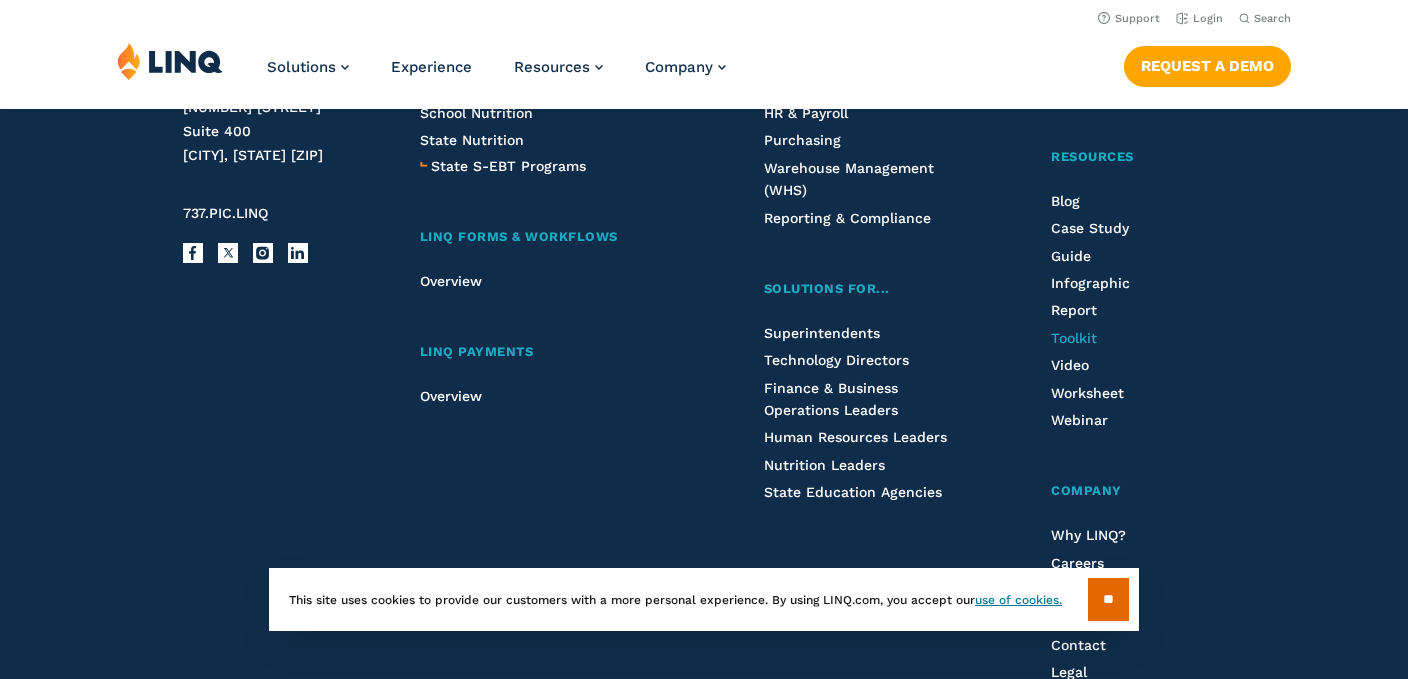 click on "Toolkit" at bounding box center (1074, 338) 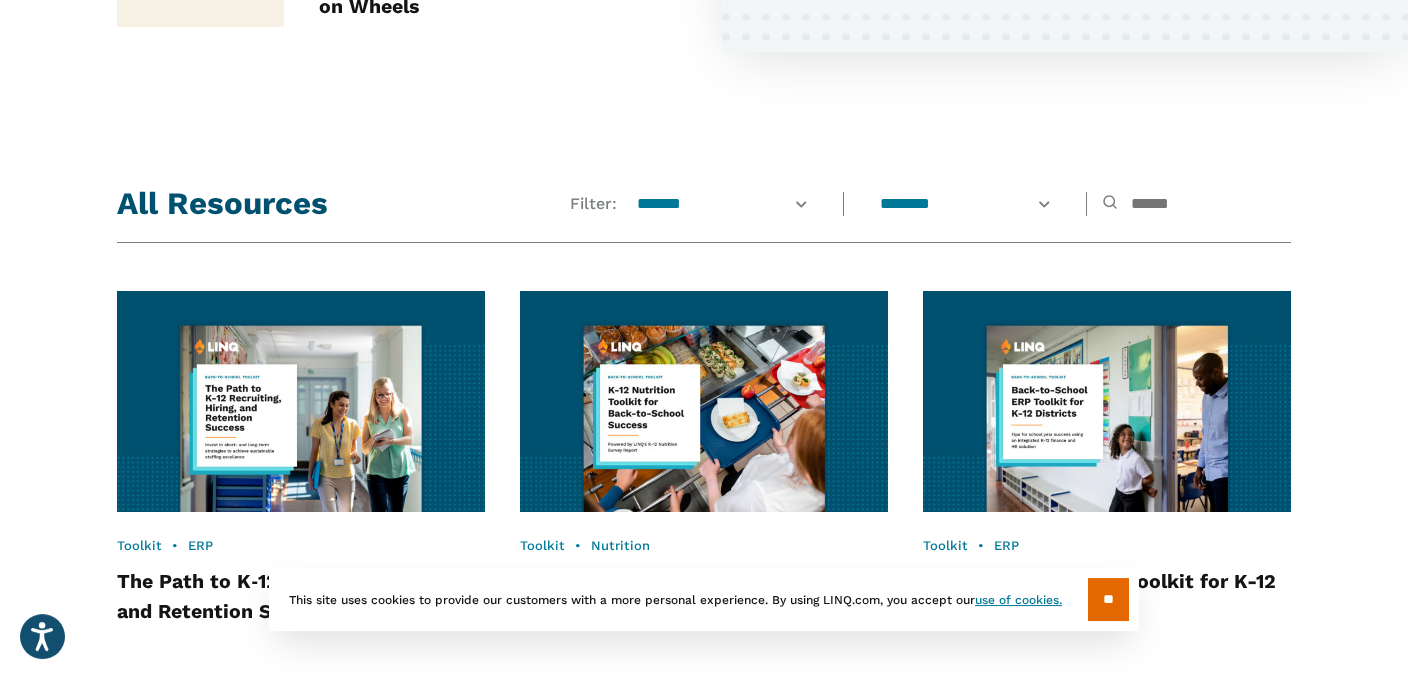 scroll, scrollTop: 1587, scrollLeft: 0, axis: vertical 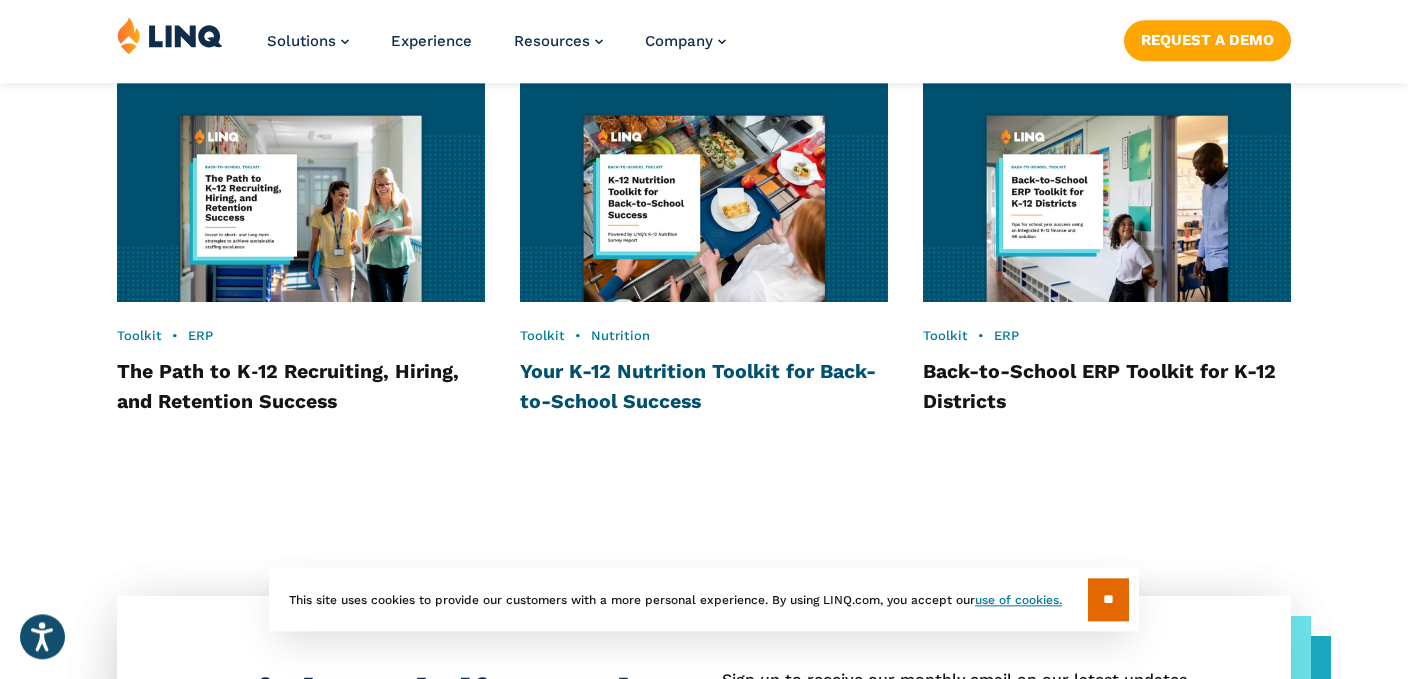 click on "Your K-12 Nutrition Toolkit for Back-to-School Success" at bounding box center (698, 386) 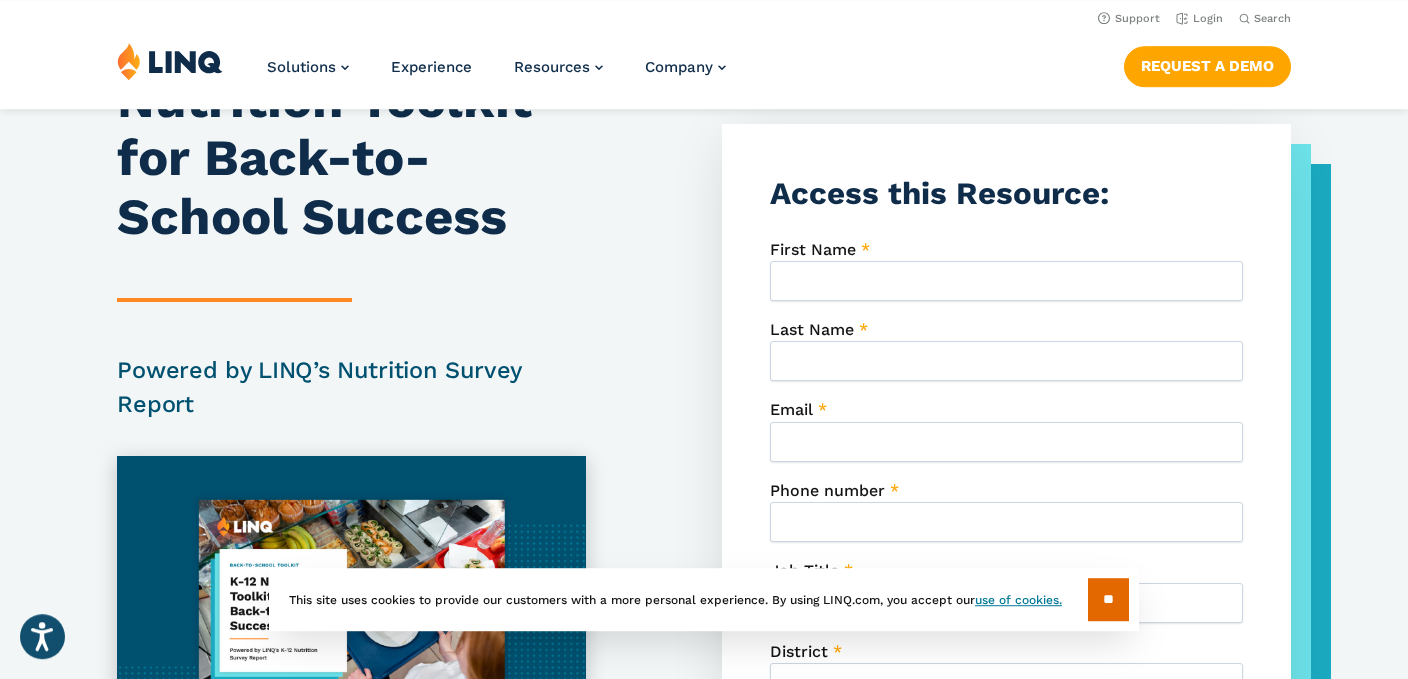 scroll, scrollTop: 0, scrollLeft: 0, axis: both 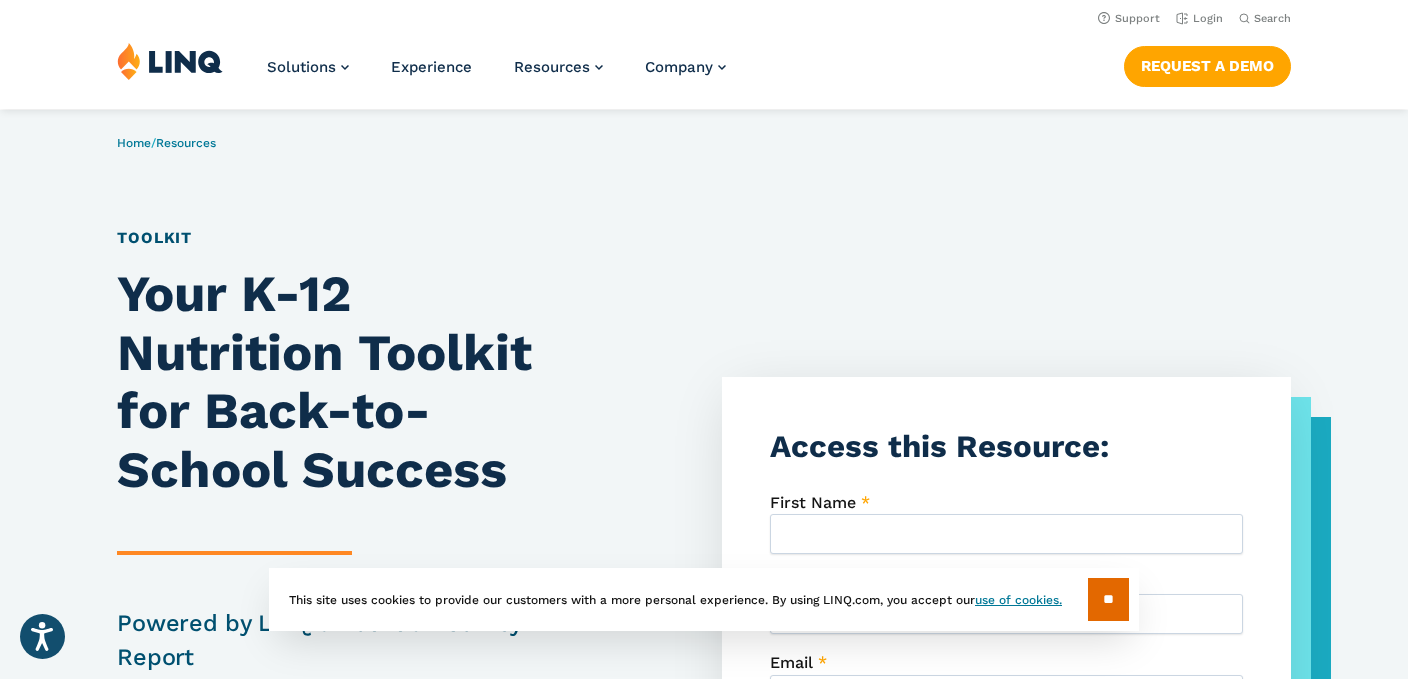 click on "Toolkit" at bounding box center [154, 237] 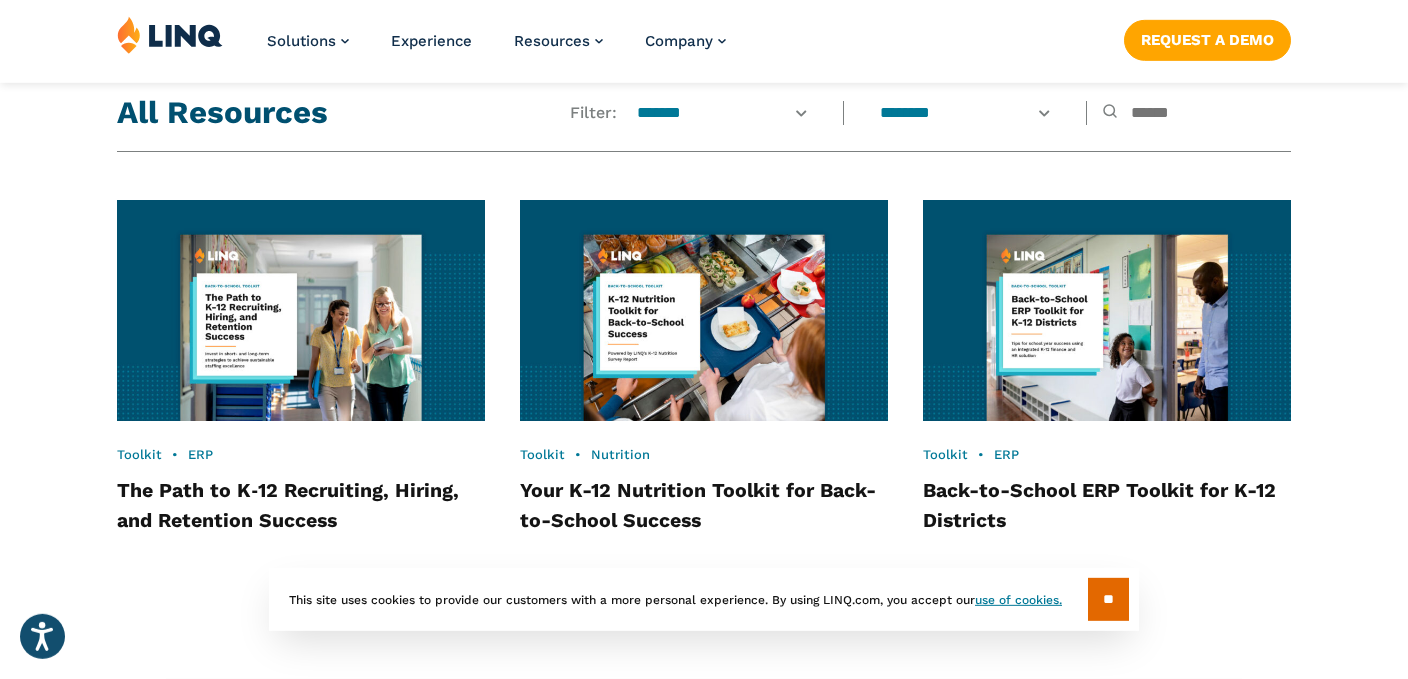 scroll, scrollTop: 1482, scrollLeft: 0, axis: vertical 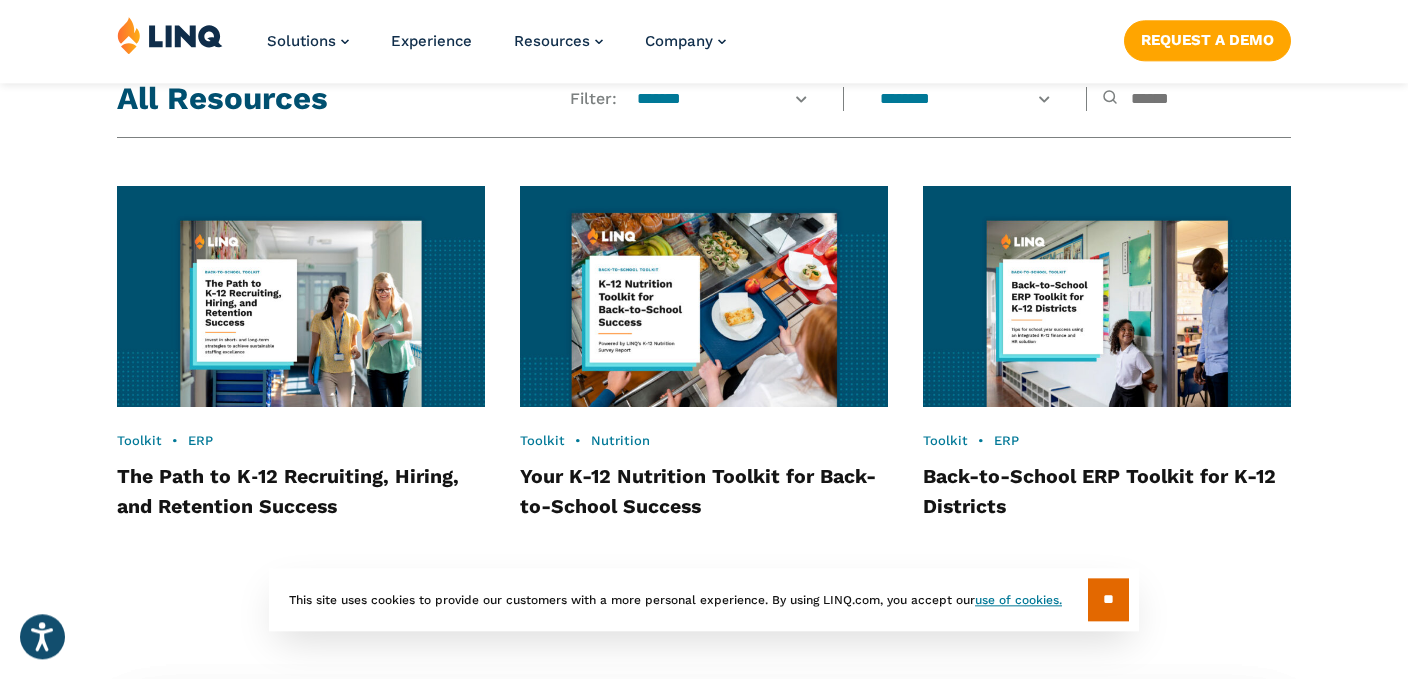 click at bounding box center [704, 296] 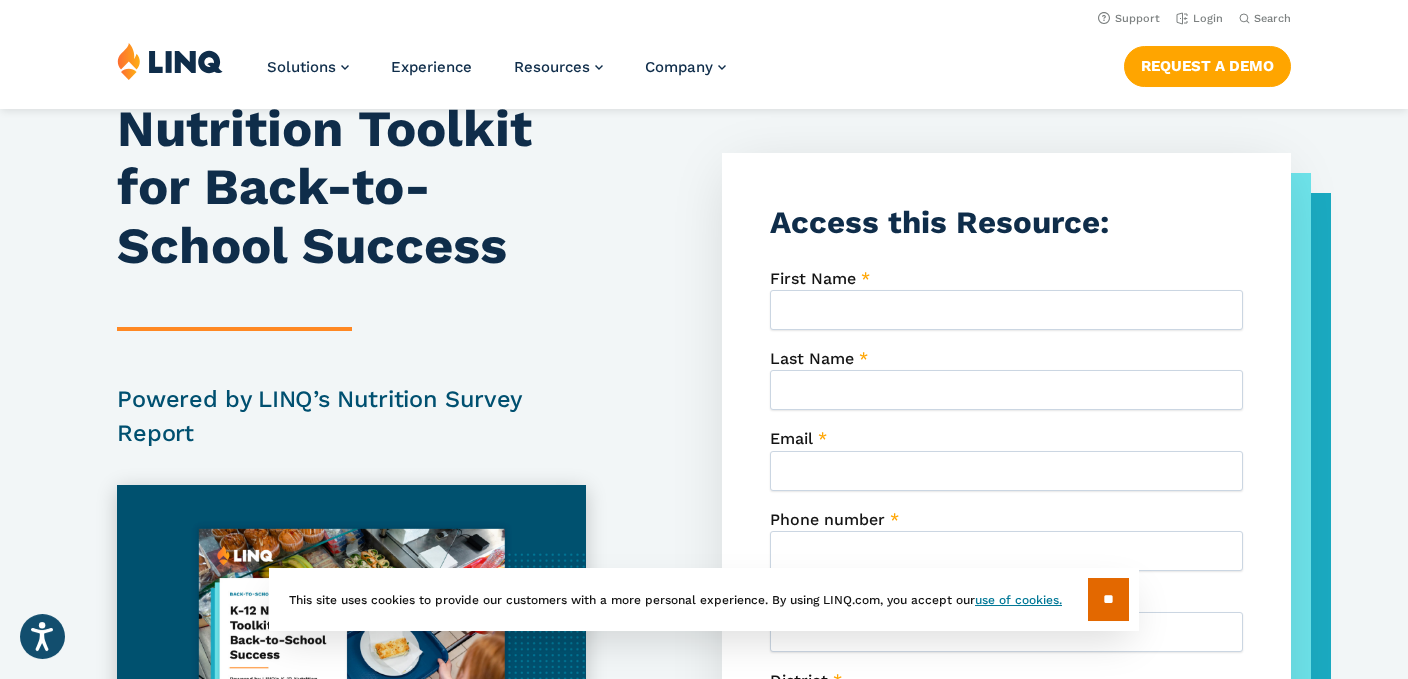 scroll, scrollTop: 211, scrollLeft: 0, axis: vertical 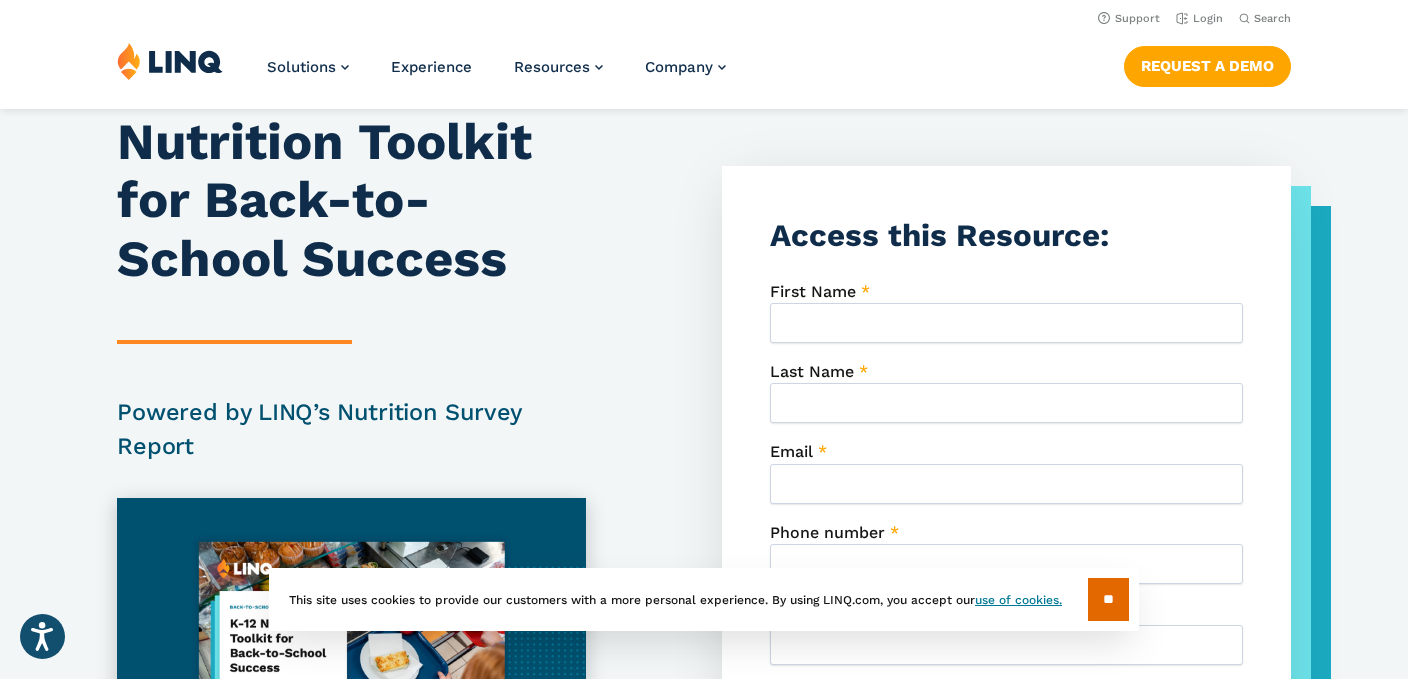 click on "First Name *" at bounding box center (1006, 323) 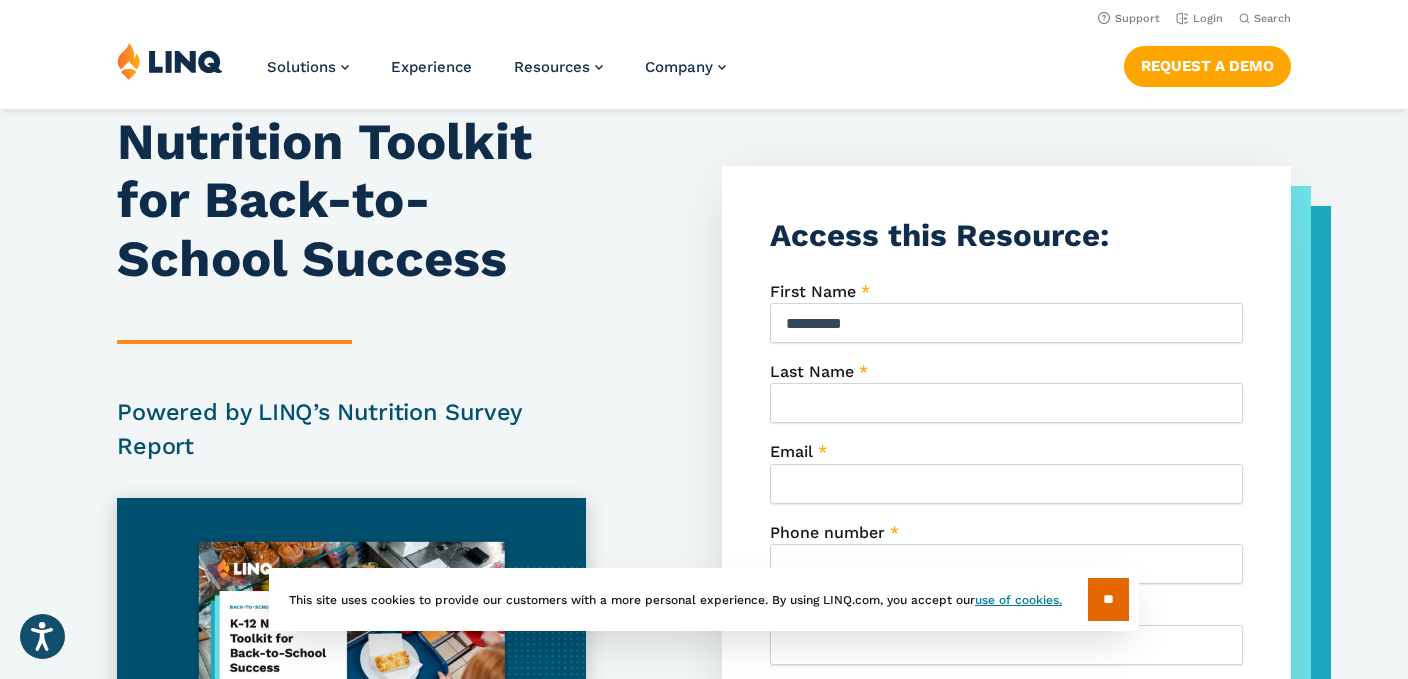 type on "*********" 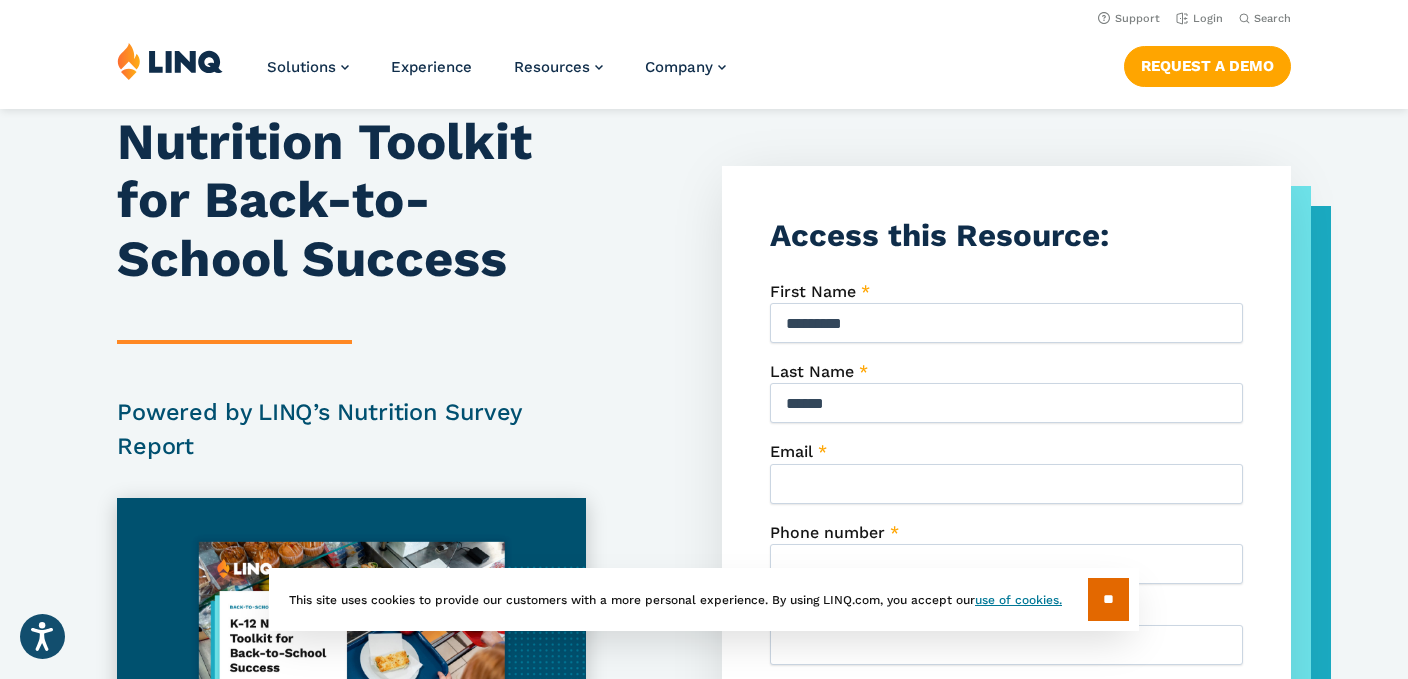type on "******" 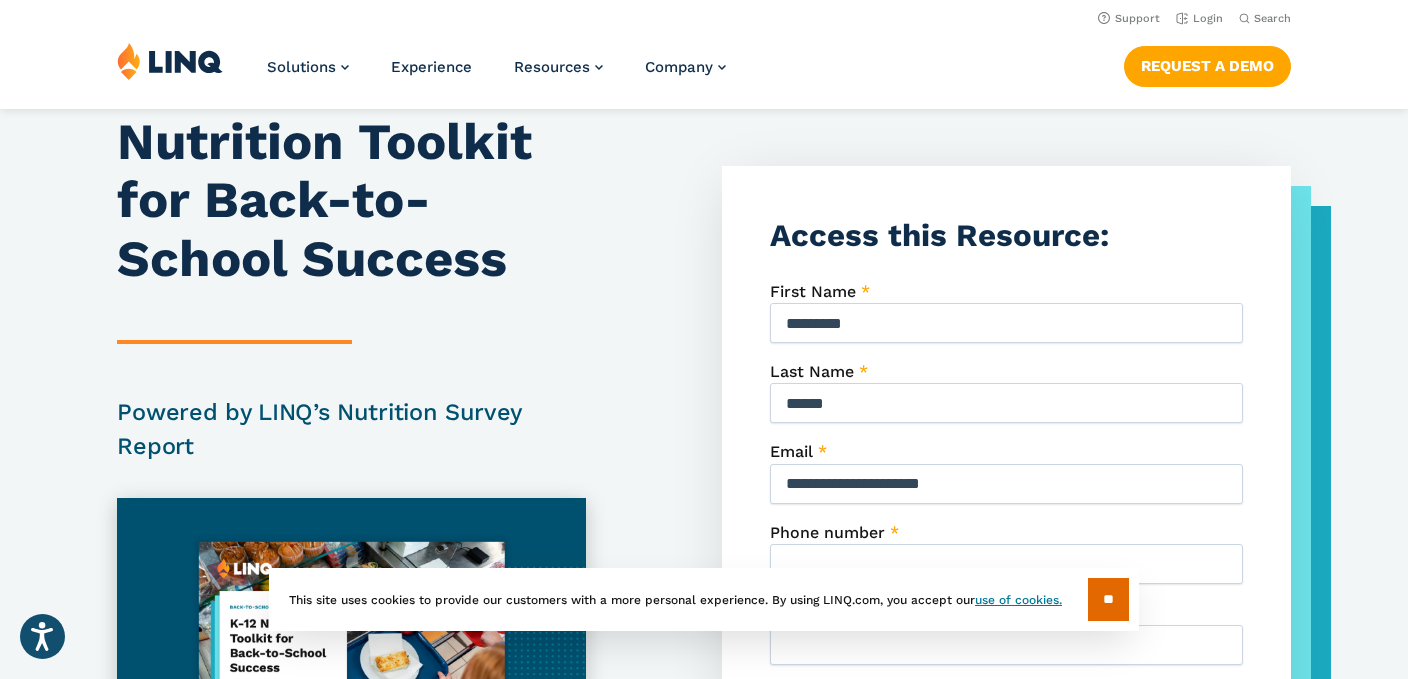 type on "**********" 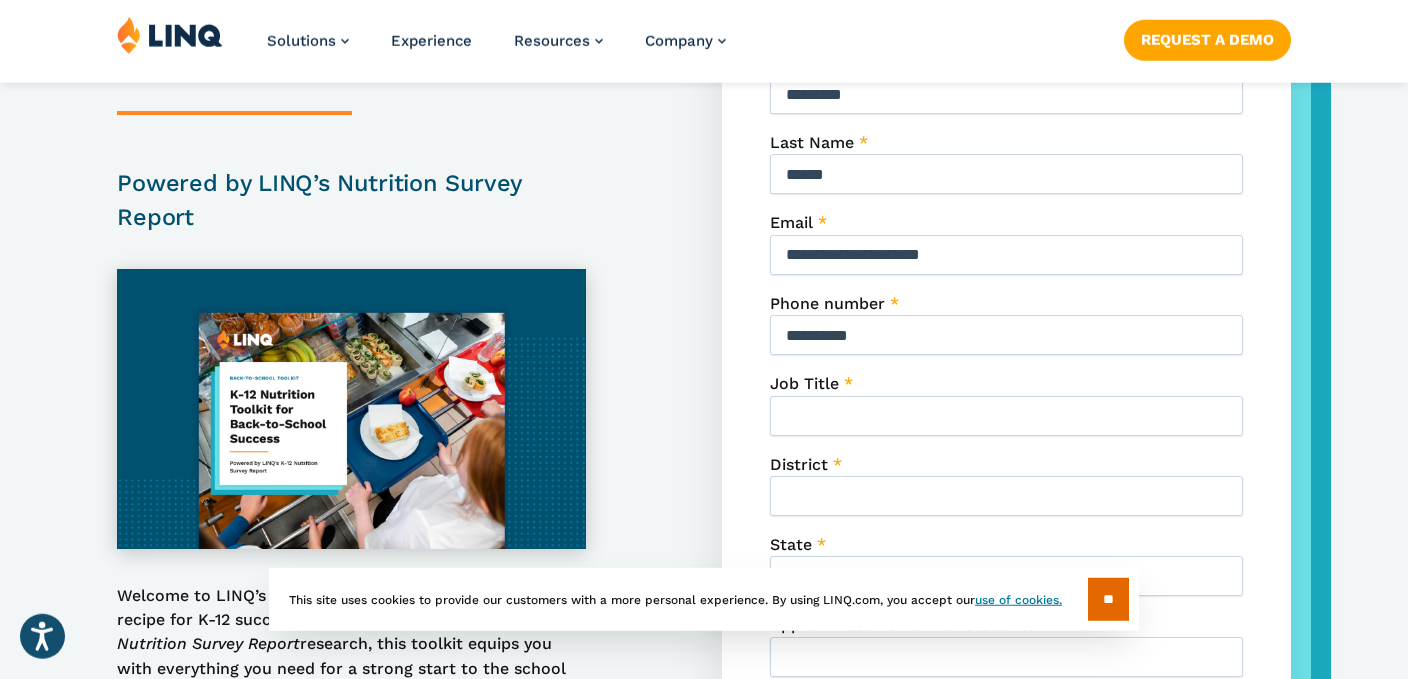 scroll, scrollTop: 528, scrollLeft: 0, axis: vertical 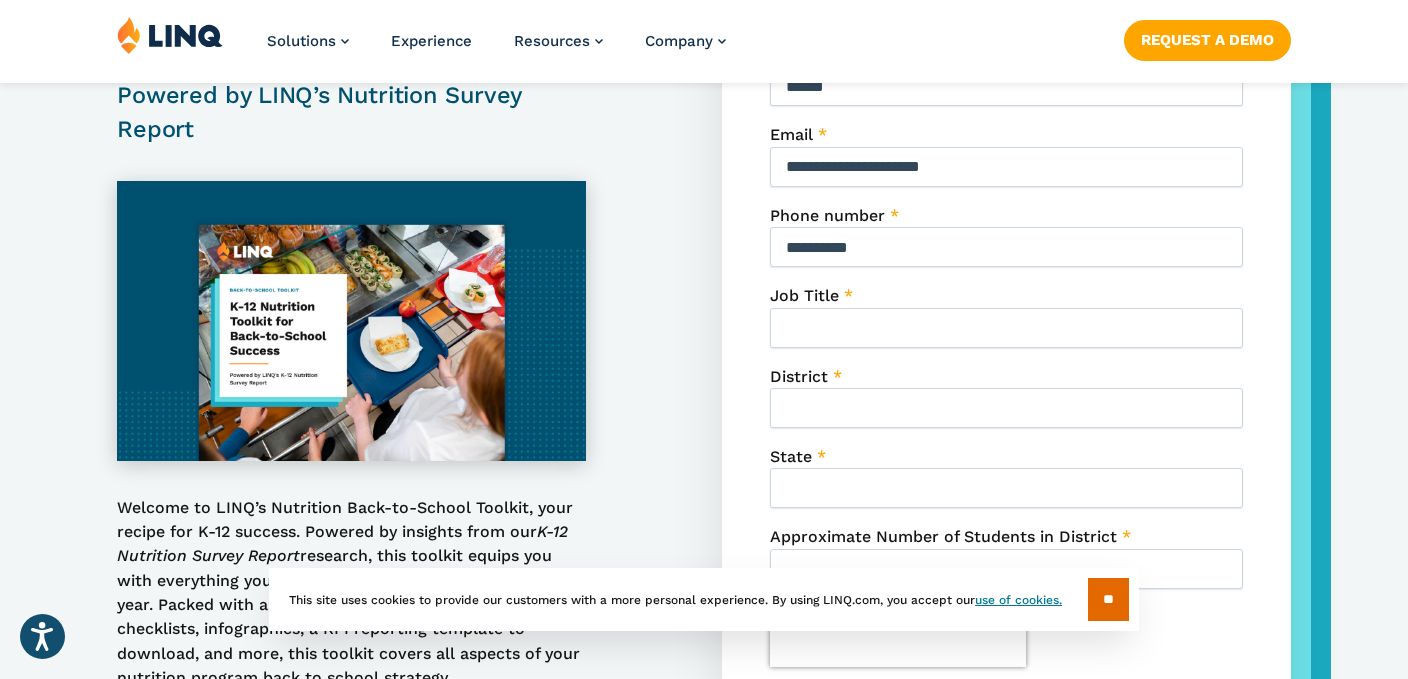 type on "**********" 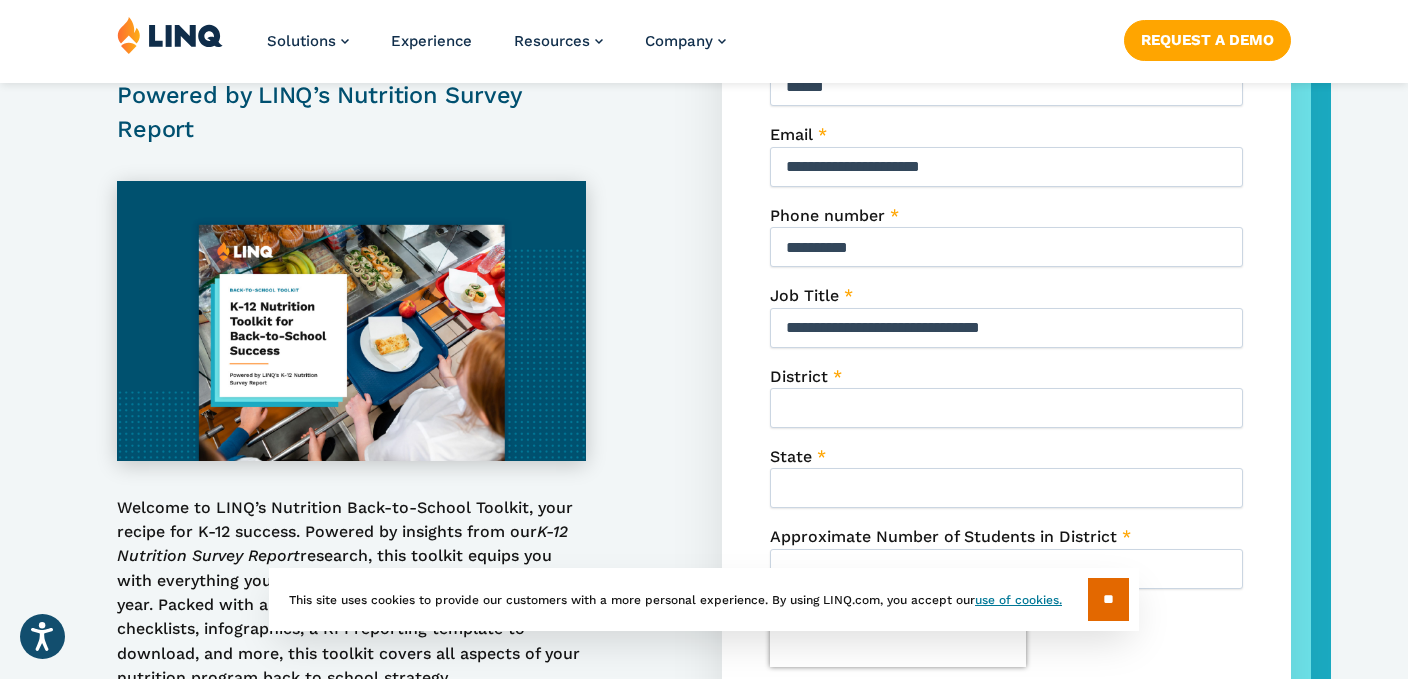 type on "**********" 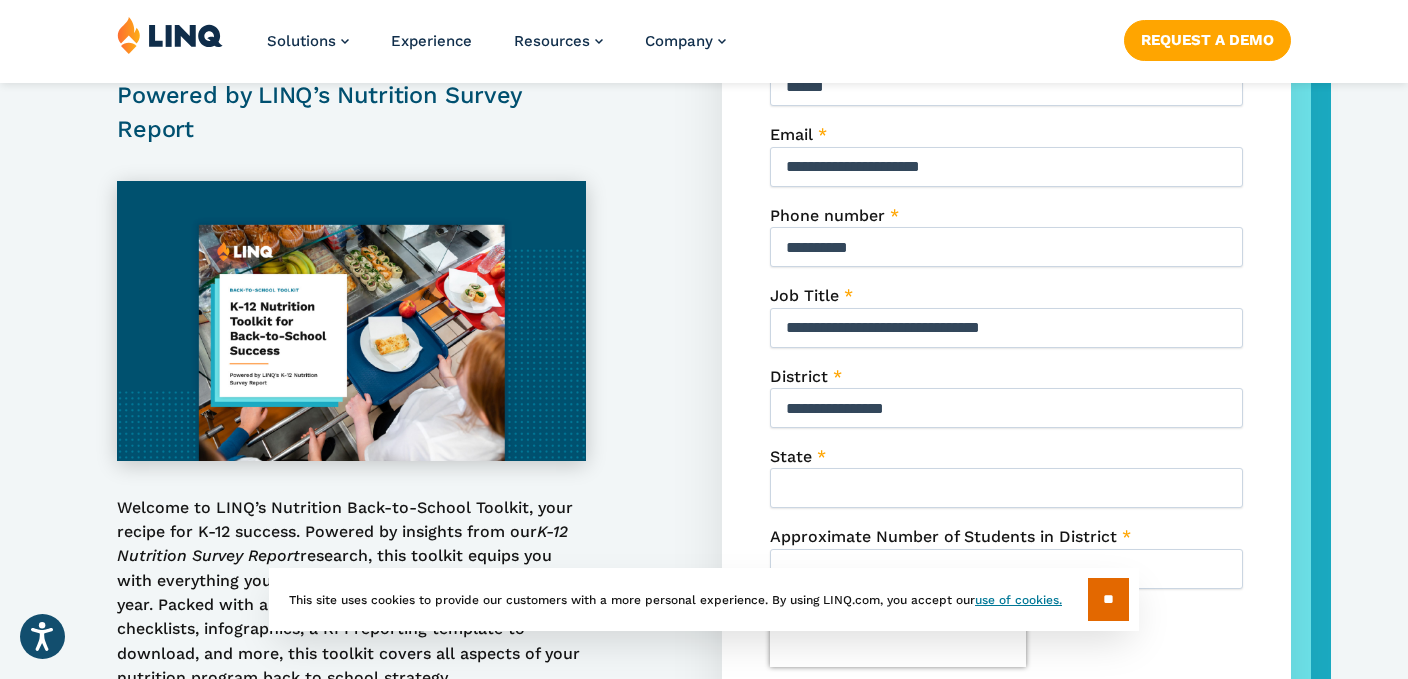 type on "**********" 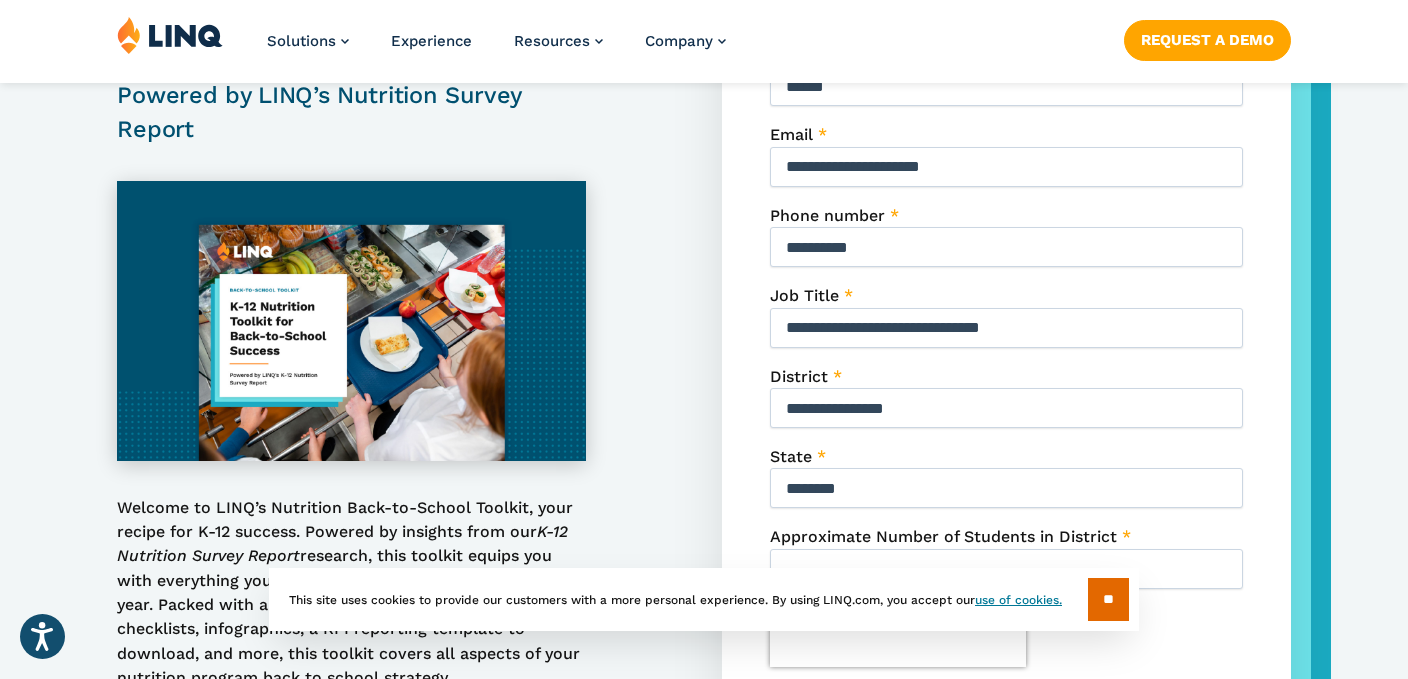 type on "********" 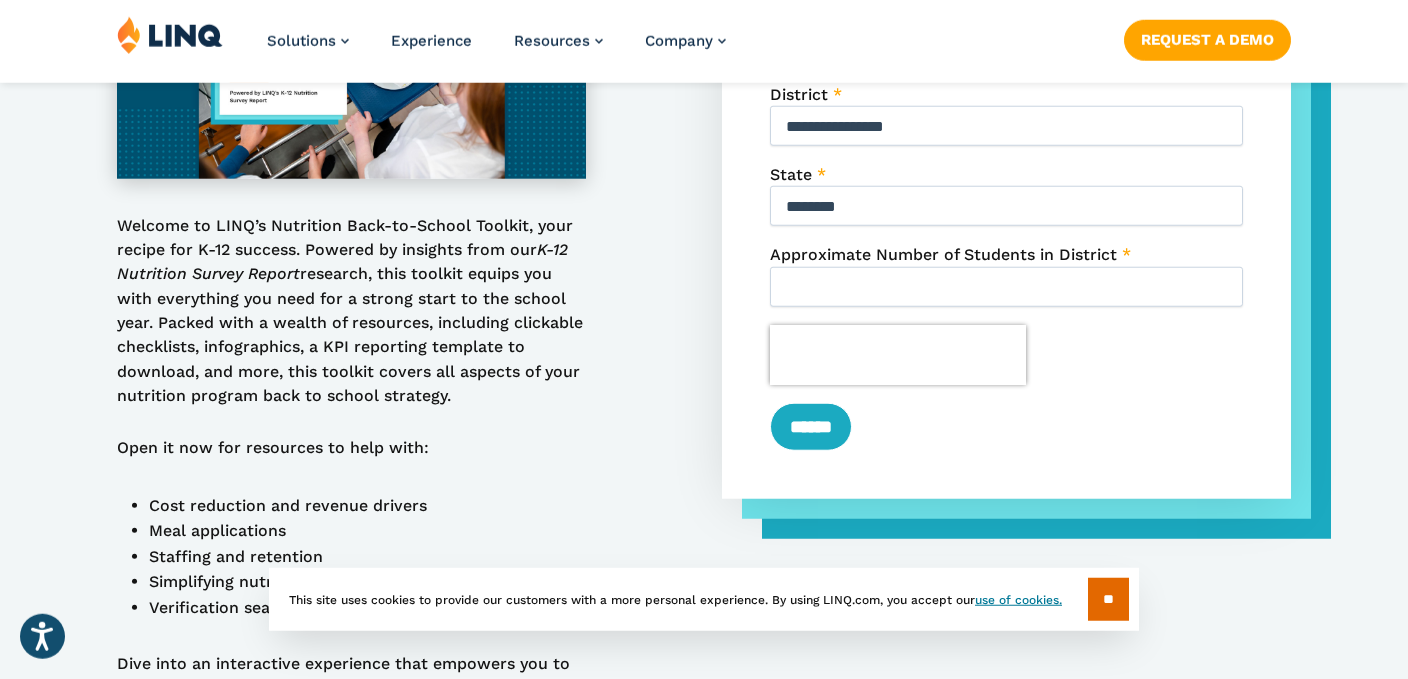 scroll, scrollTop: 844, scrollLeft: 0, axis: vertical 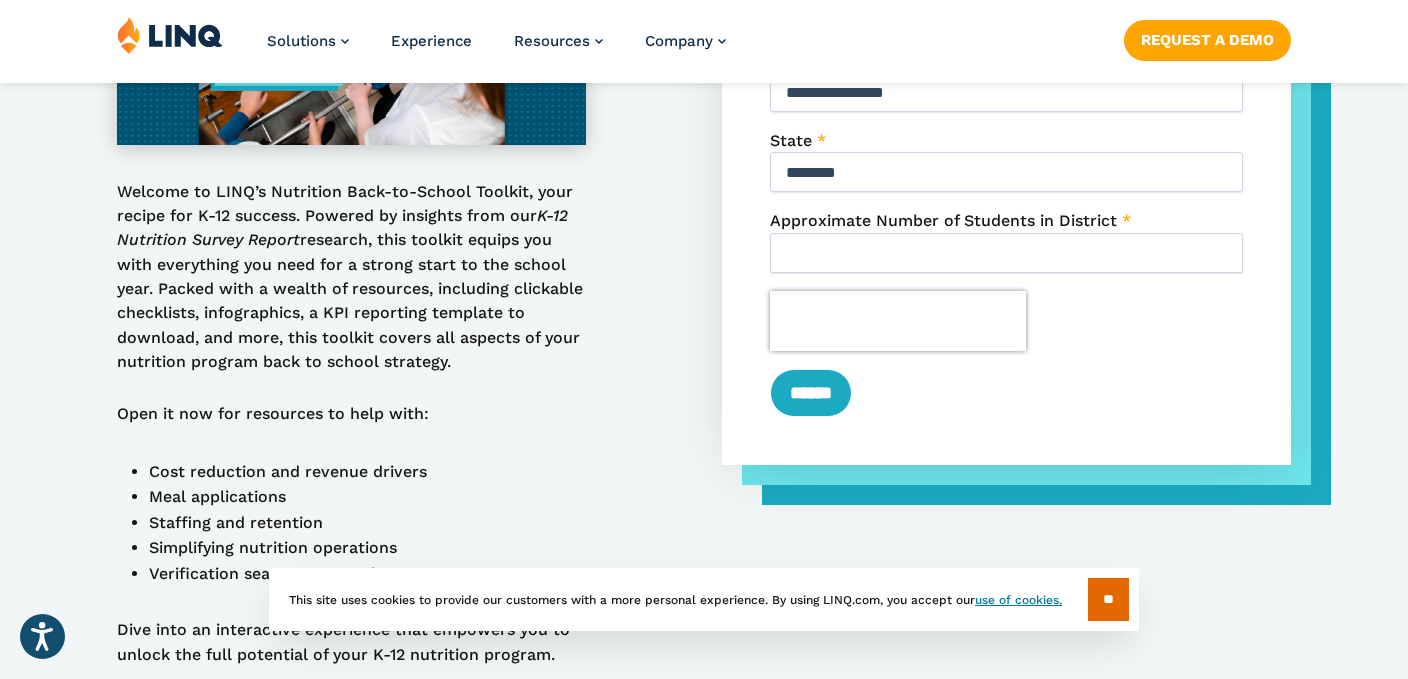 type on "*" 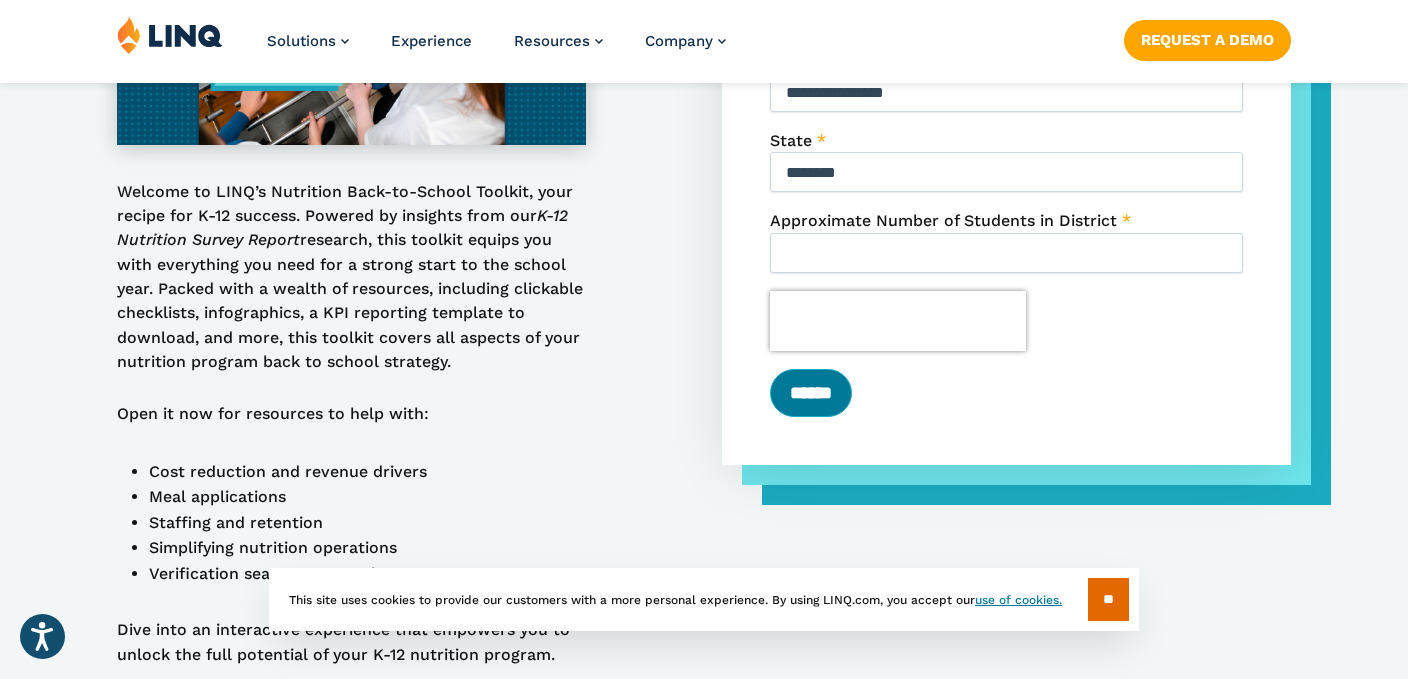 type on "****" 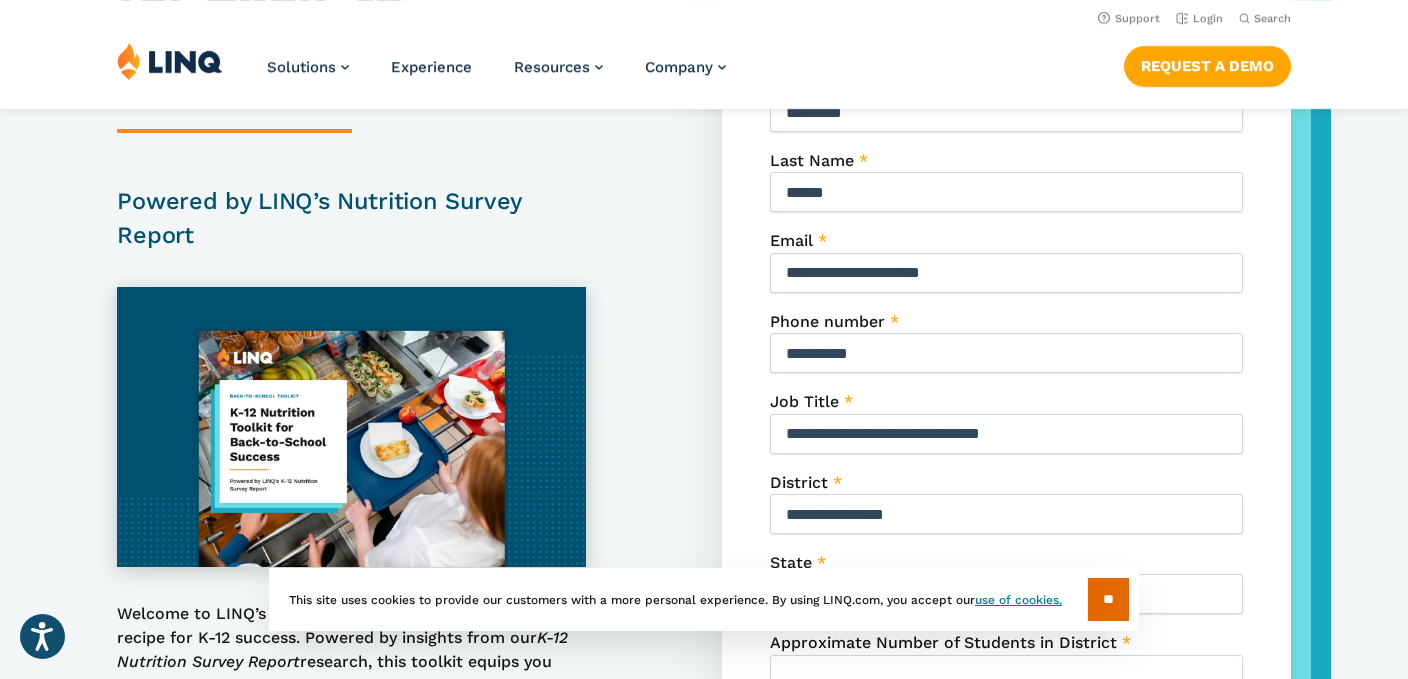 scroll, scrollTop: 0, scrollLeft: 0, axis: both 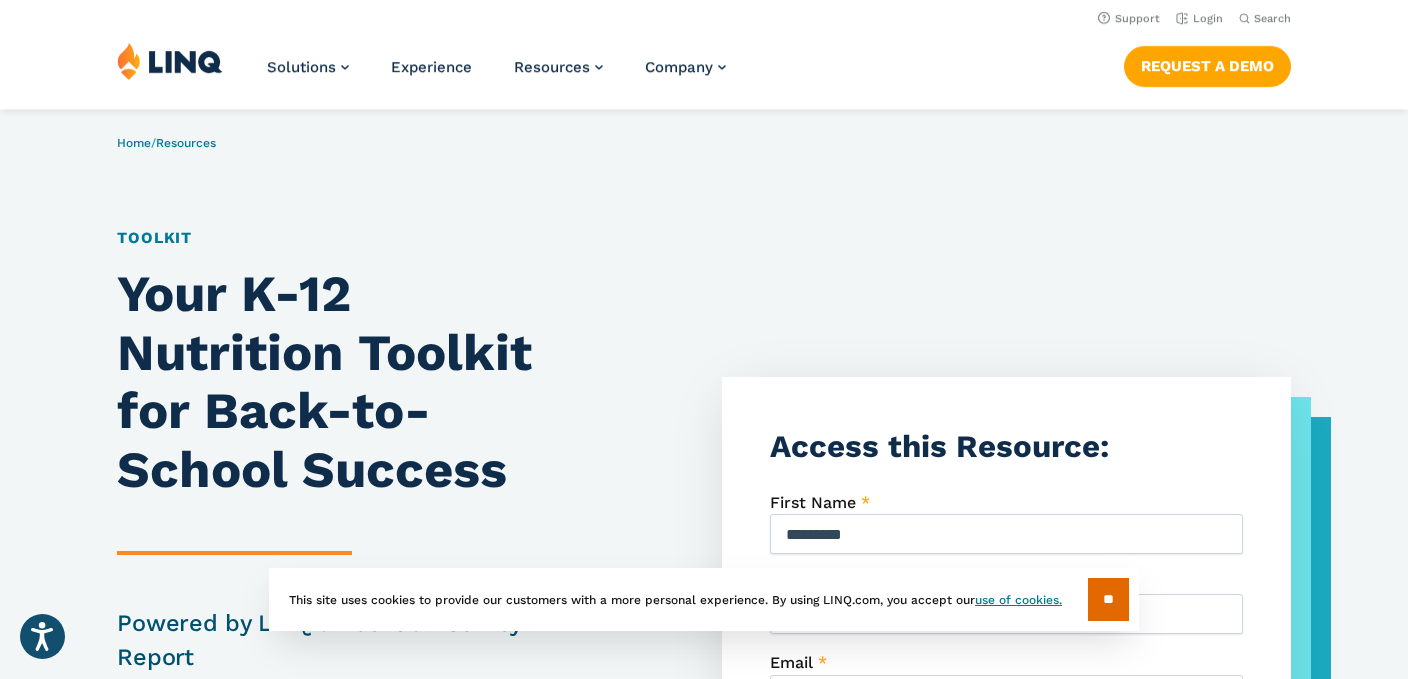 click on "Toolkit" at bounding box center (703, 237) 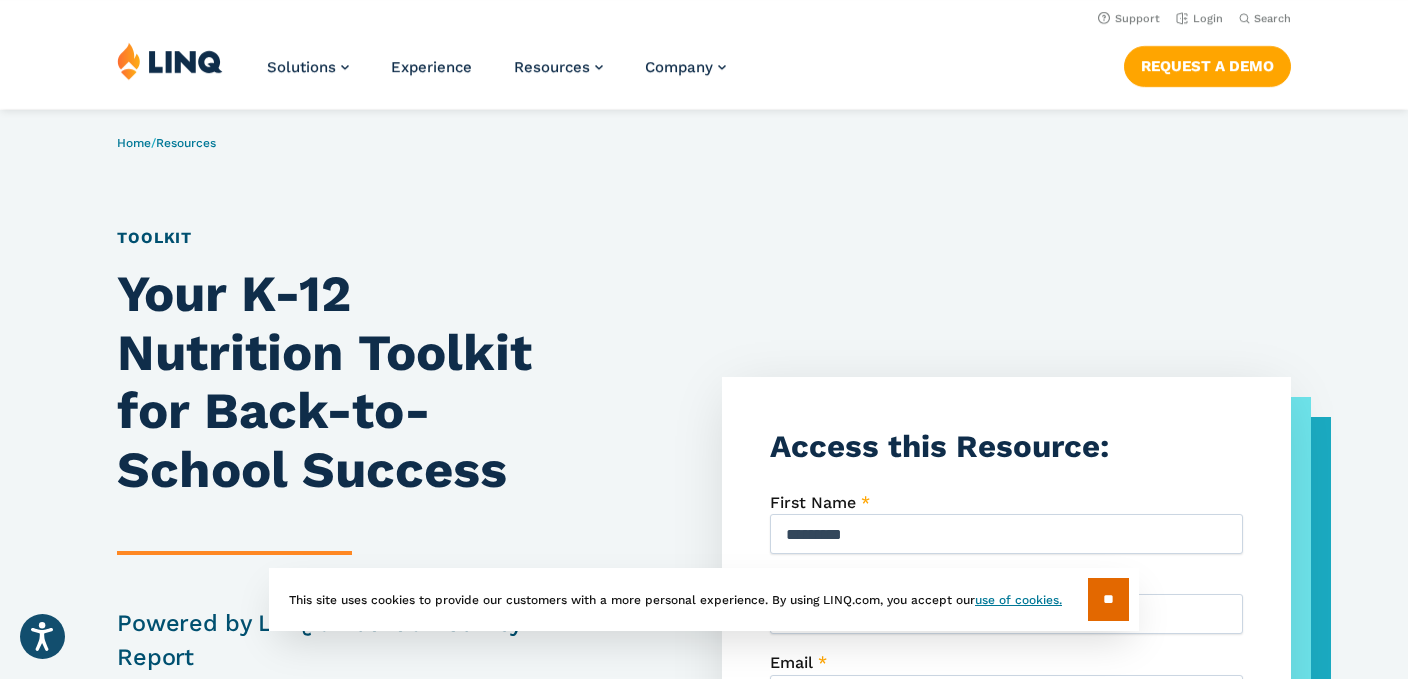 click on "Toolkit" at bounding box center [154, 237] 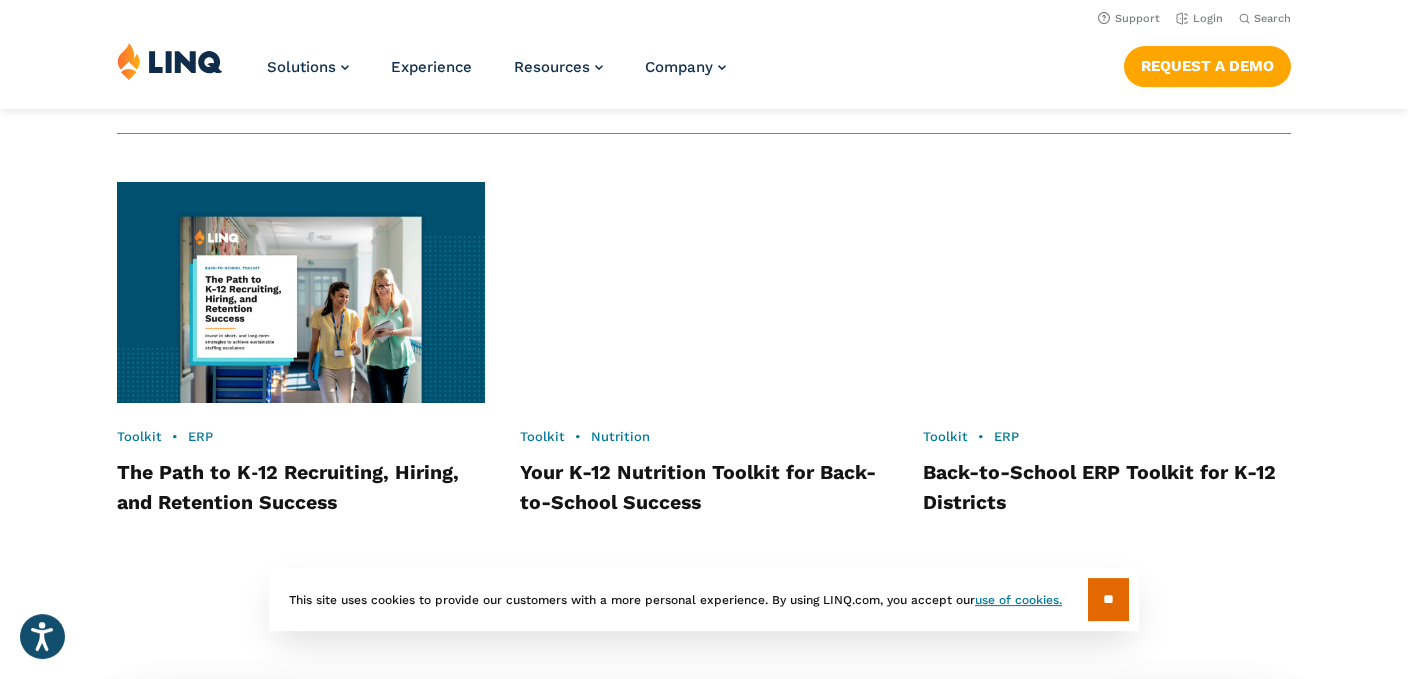 scroll, scrollTop: 1482, scrollLeft: 0, axis: vertical 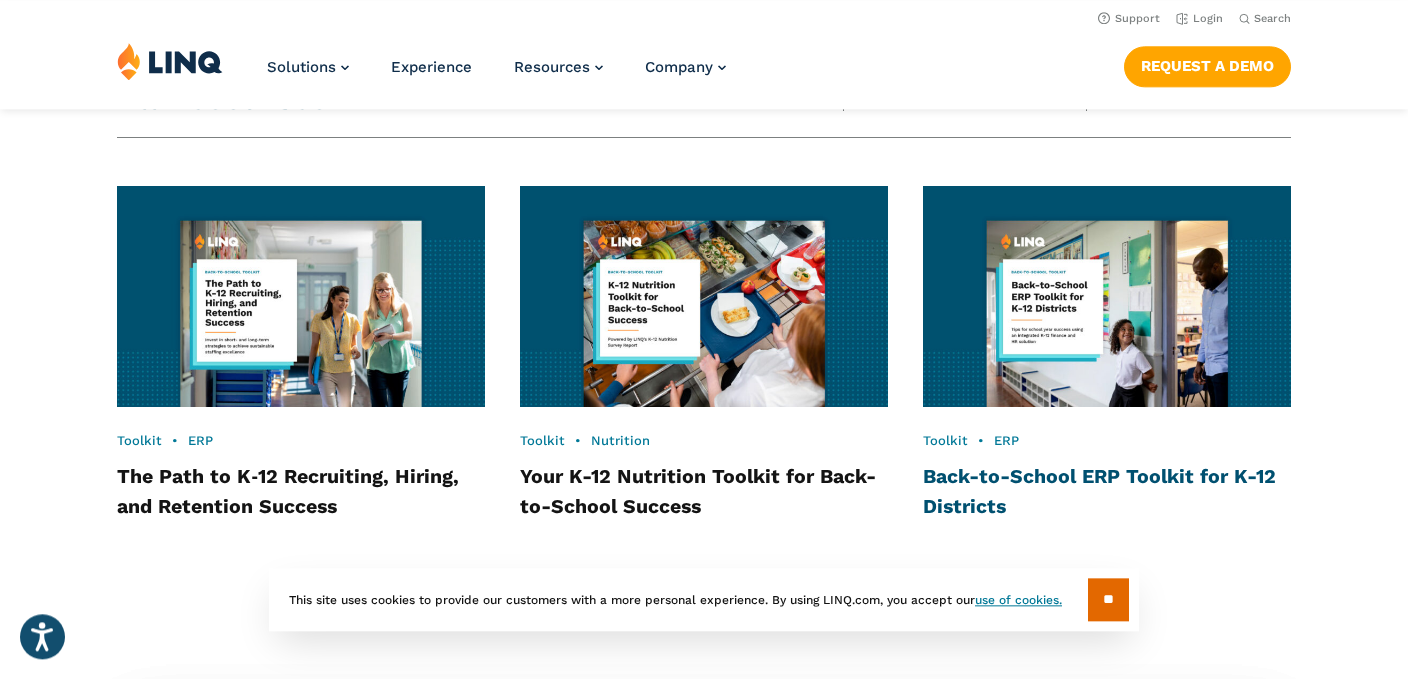 click on "Back-to-School ERP Toolkit for K-12 Districts" at bounding box center [1099, 491] 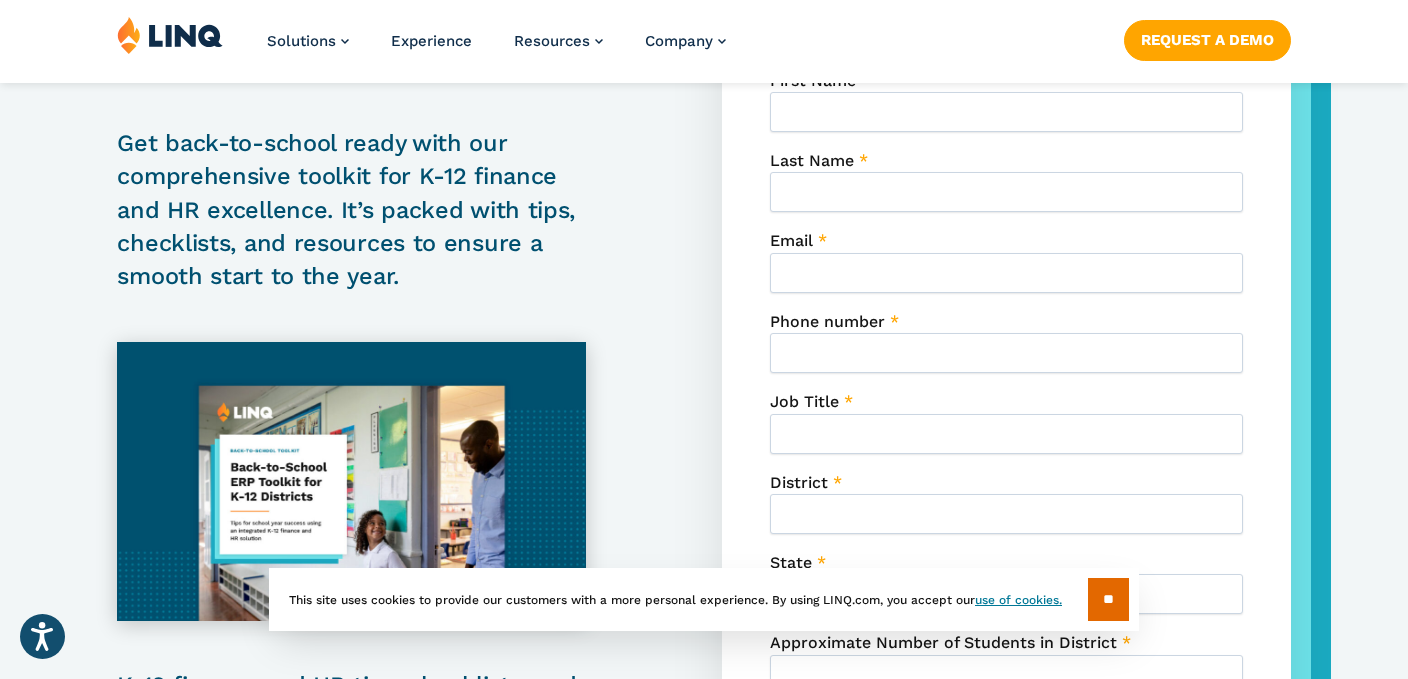 scroll, scrollTop: 0, scrollLeft: 0, axis: both 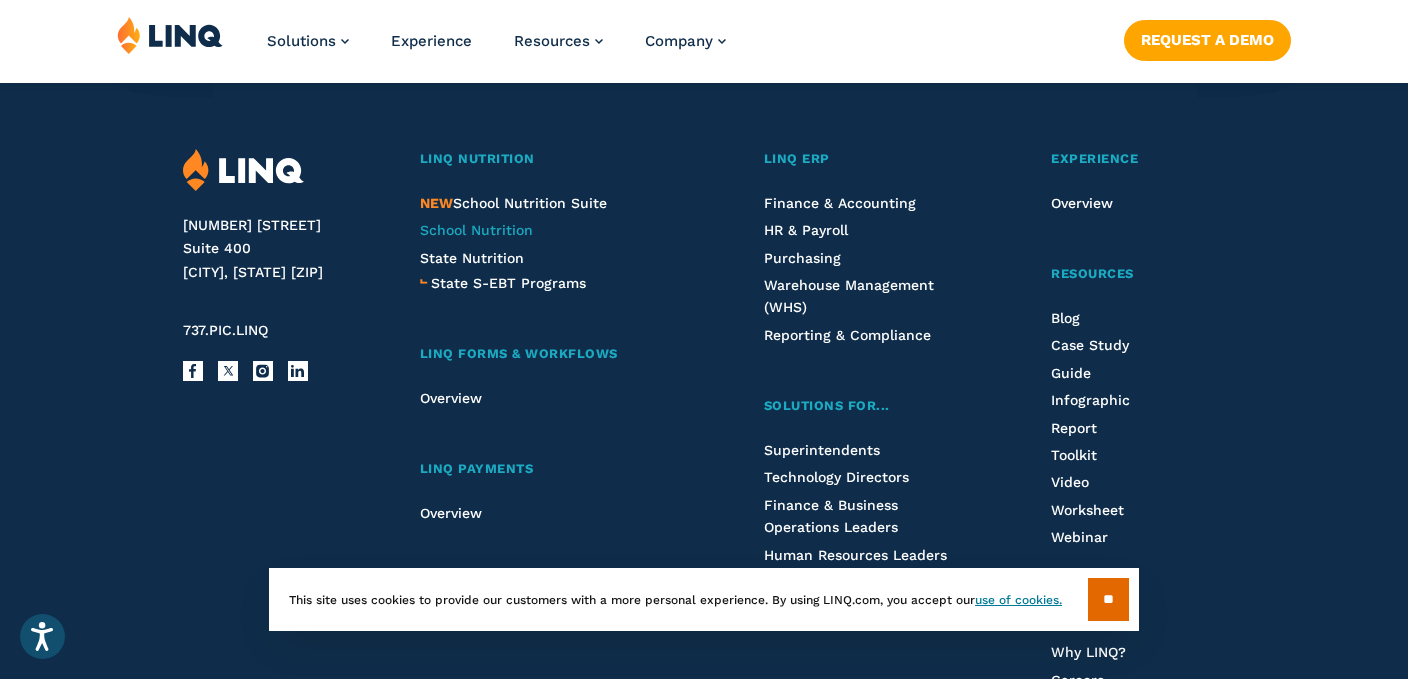 click on "School Nutrition" at bounding box center (476, 230) 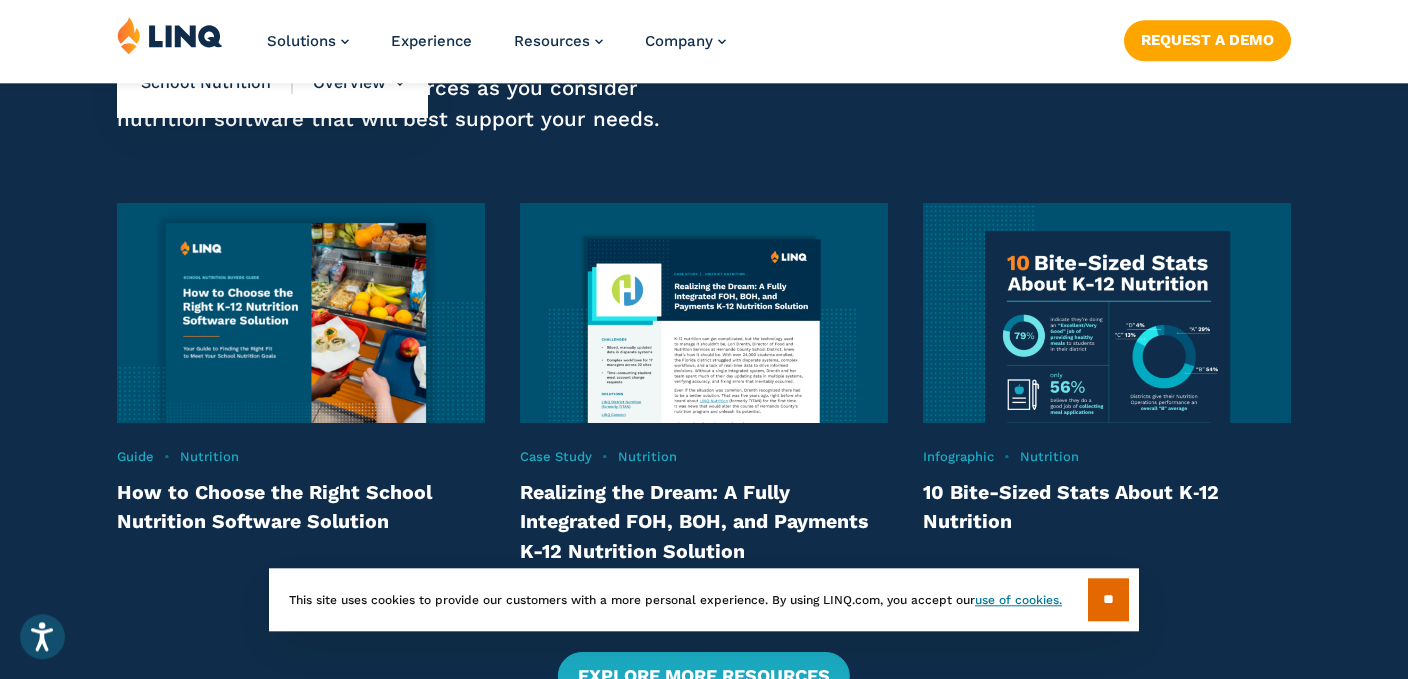 scroll, scrollTop: 4118, scrollLeft: 0, axis: vertical 